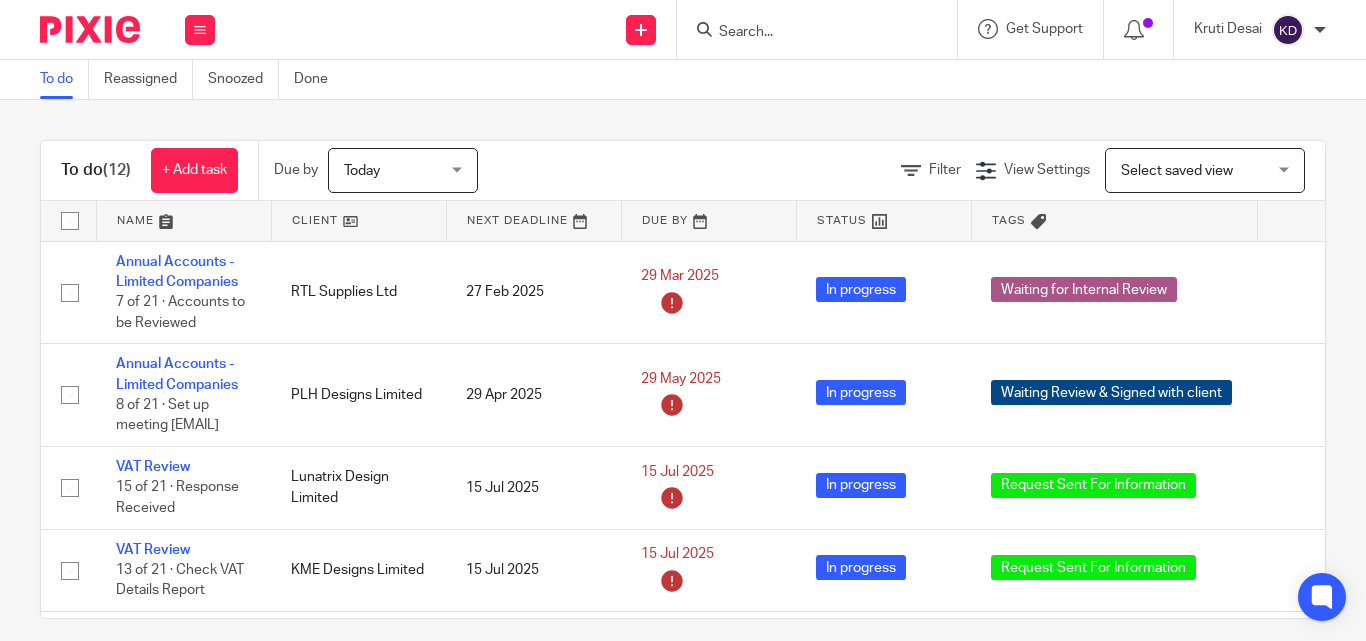 scroll, scrollTop: 0, scrollLeft: 0, axis: both 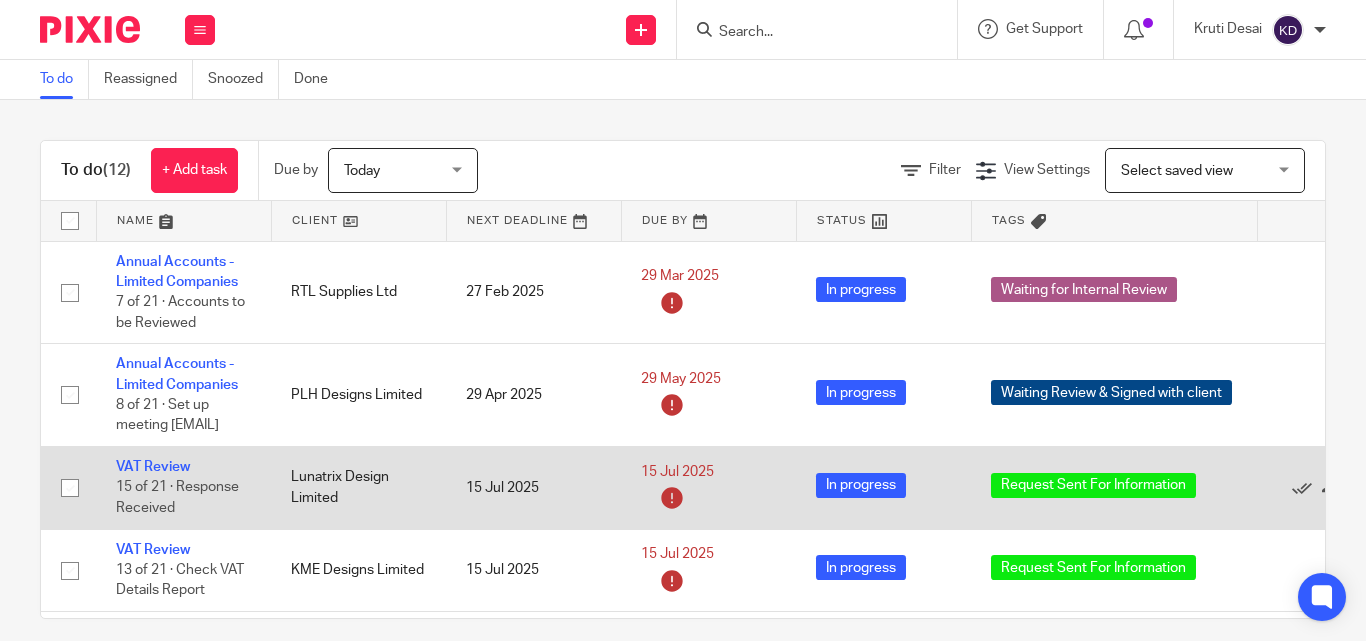 click on "VAT Review" at bounding box center [153, 467] 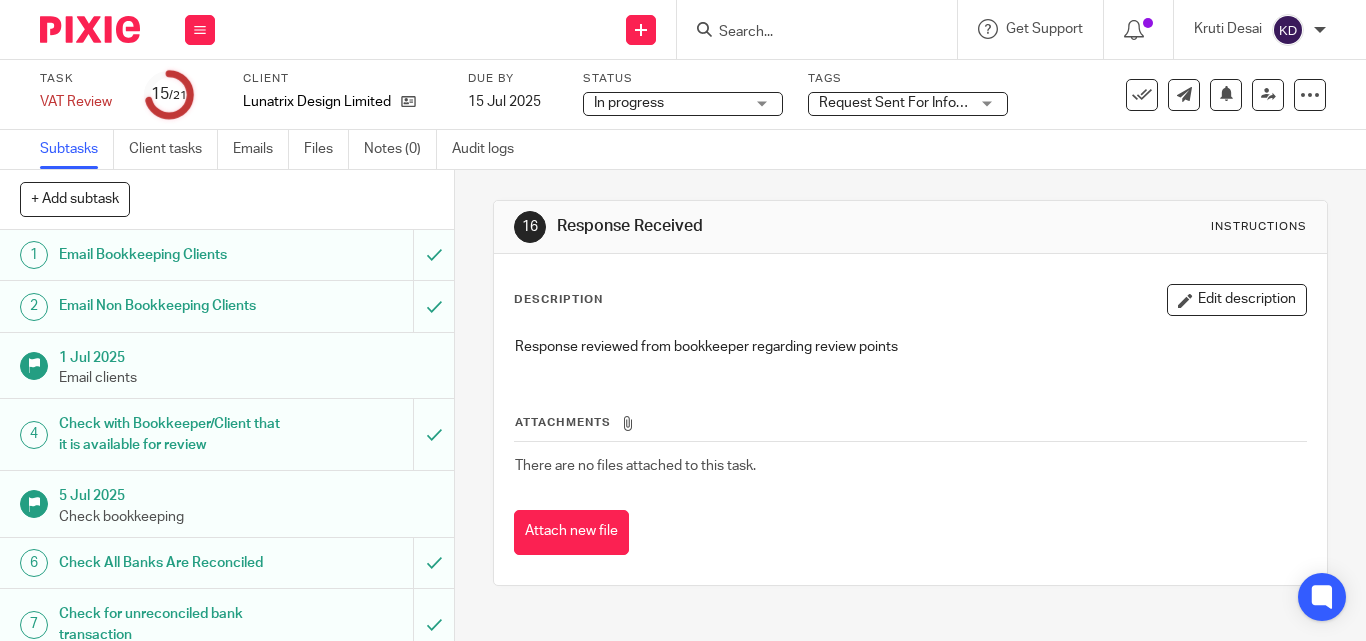 scroll, scrollTop: 0, scrollLeft: 0, axis: both 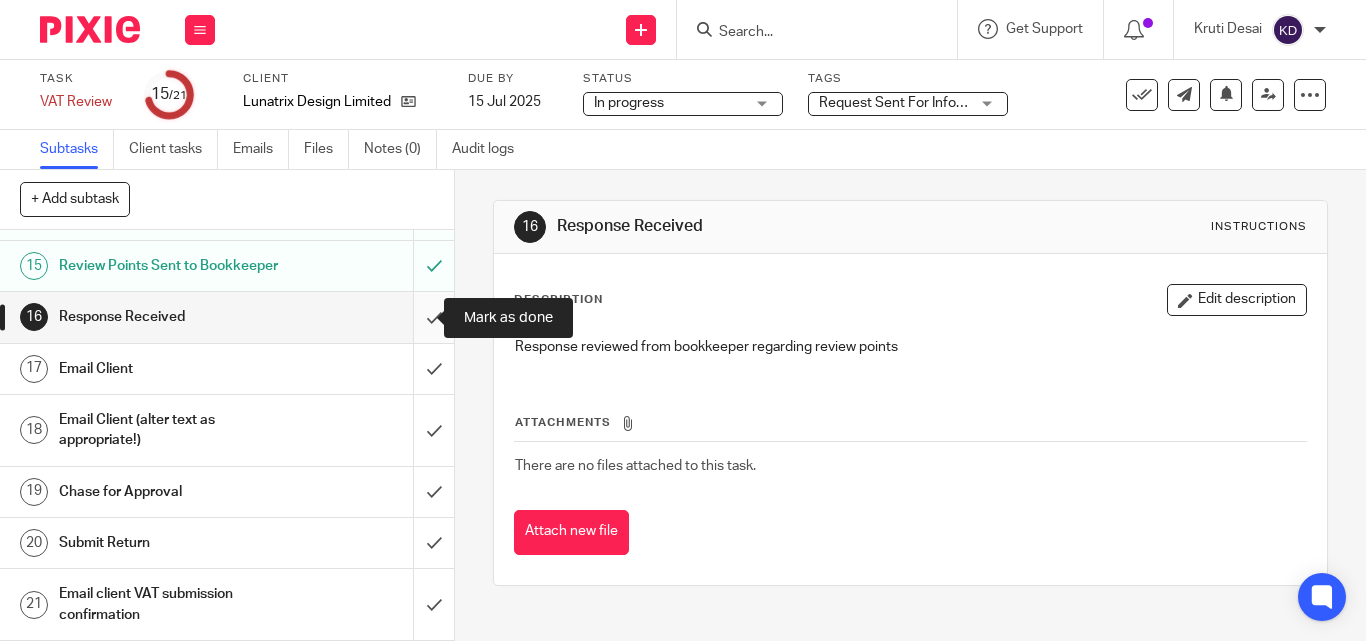 click at bounding box center (227, 317) 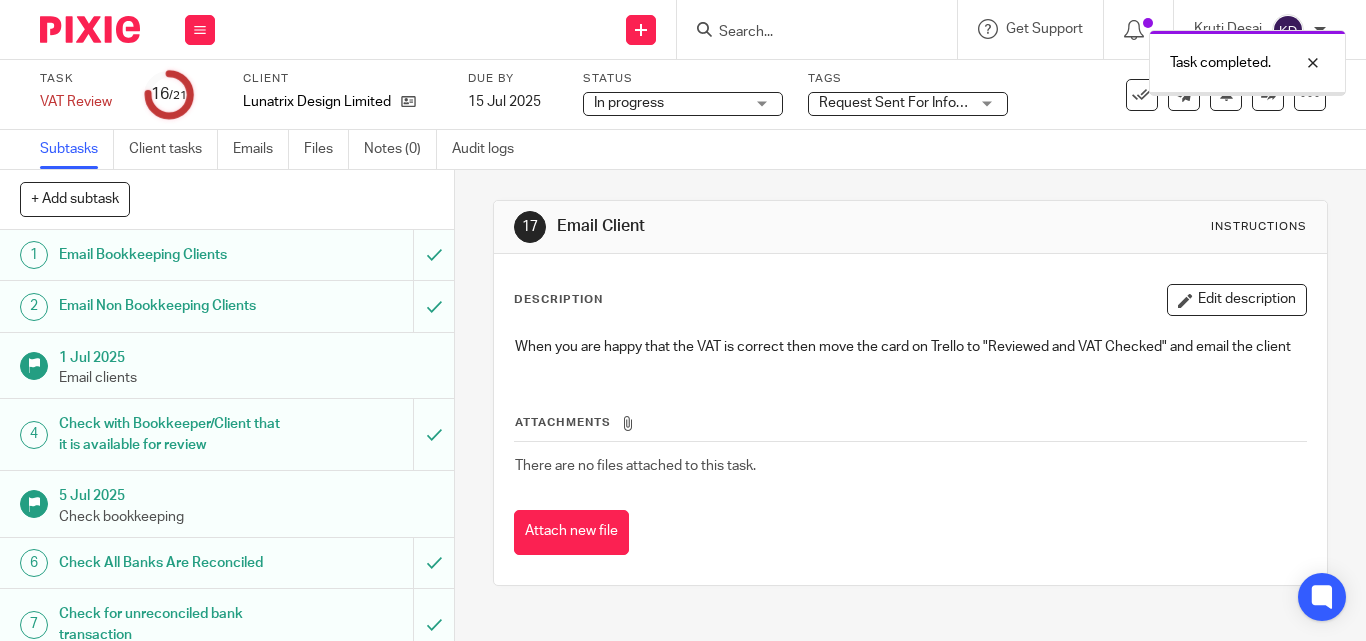 scroll, scrollTop: 0, scrollLeft: 0, axis: both 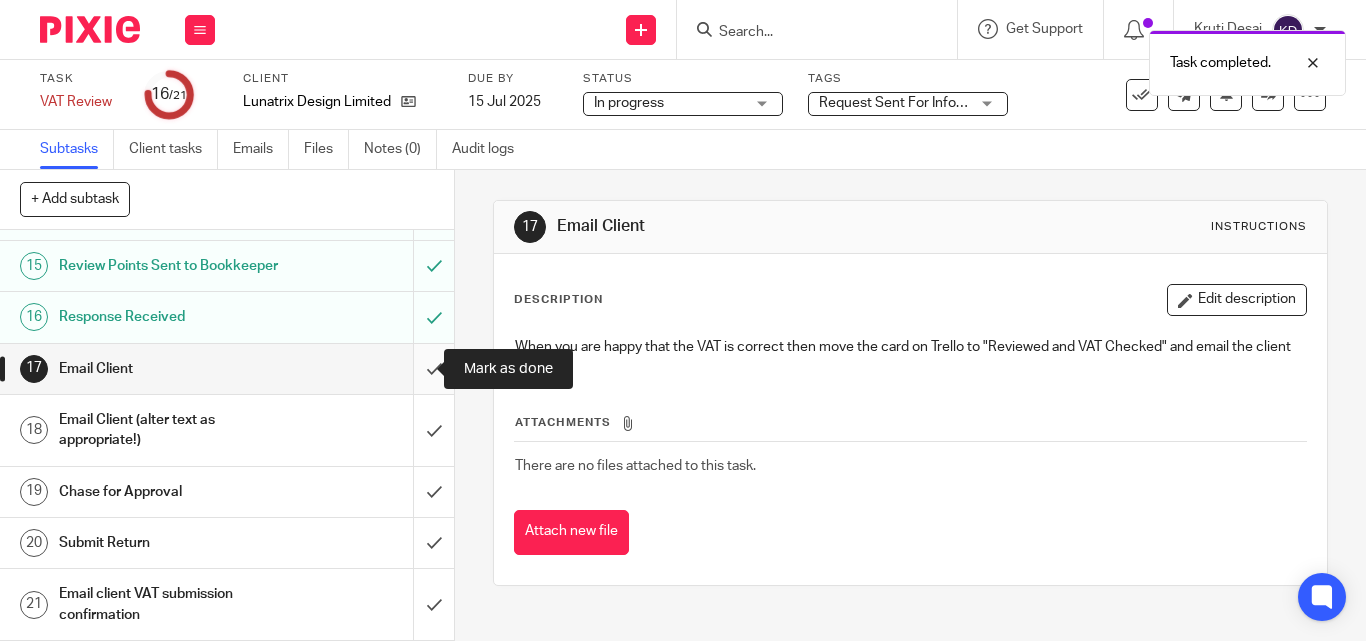 click at bounding box center [227, 369] 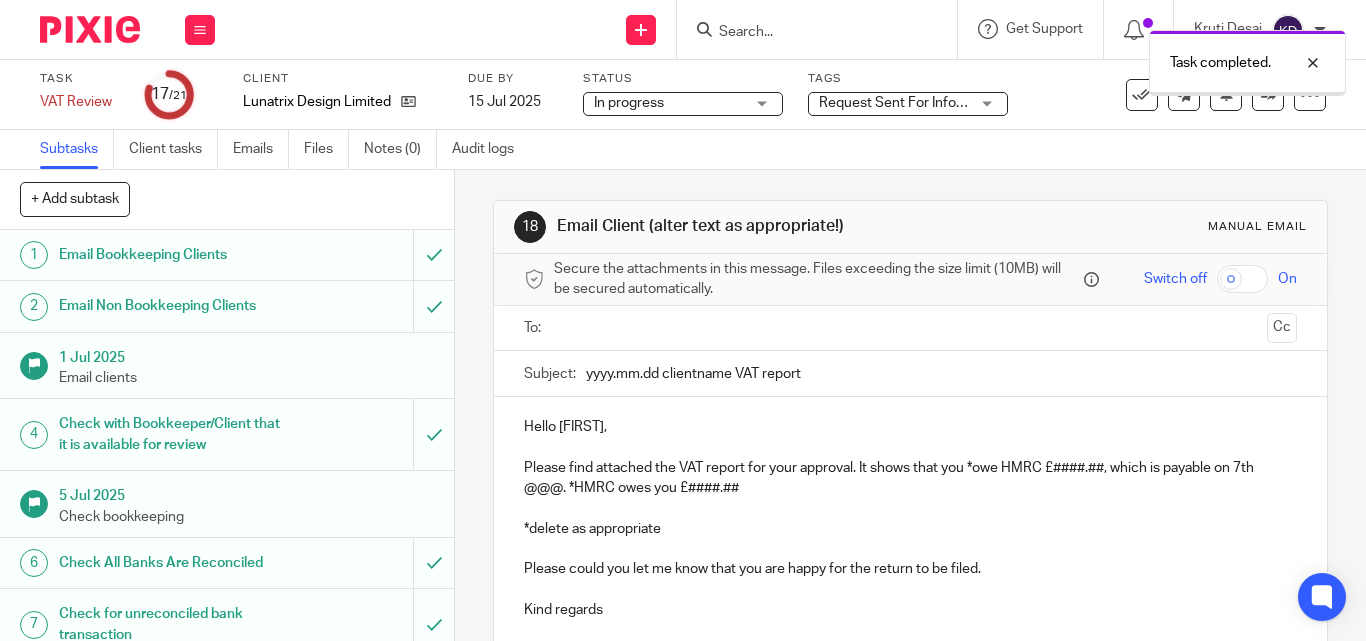 scroll, scrollTop: 0, scrollLeft: 0, axis: both 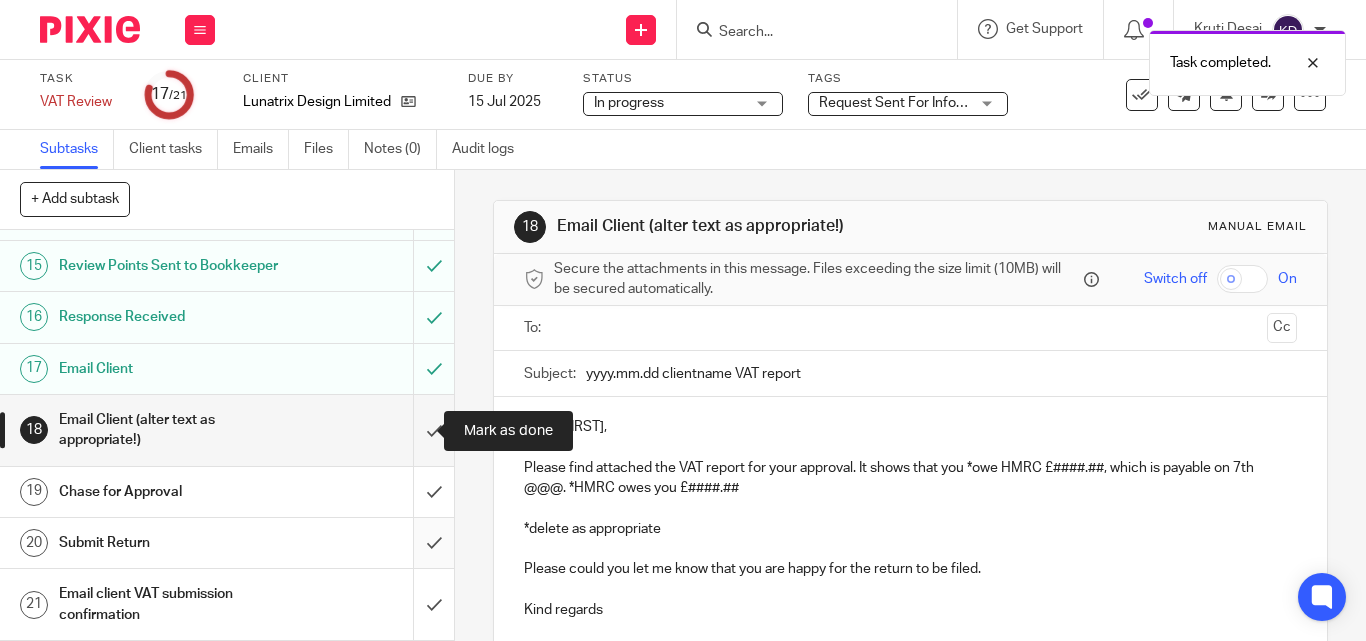 drag, startPoint x: 413, startPoint y: 435, endPoint x: 422, endPoint y: 552, distance: 117.34564 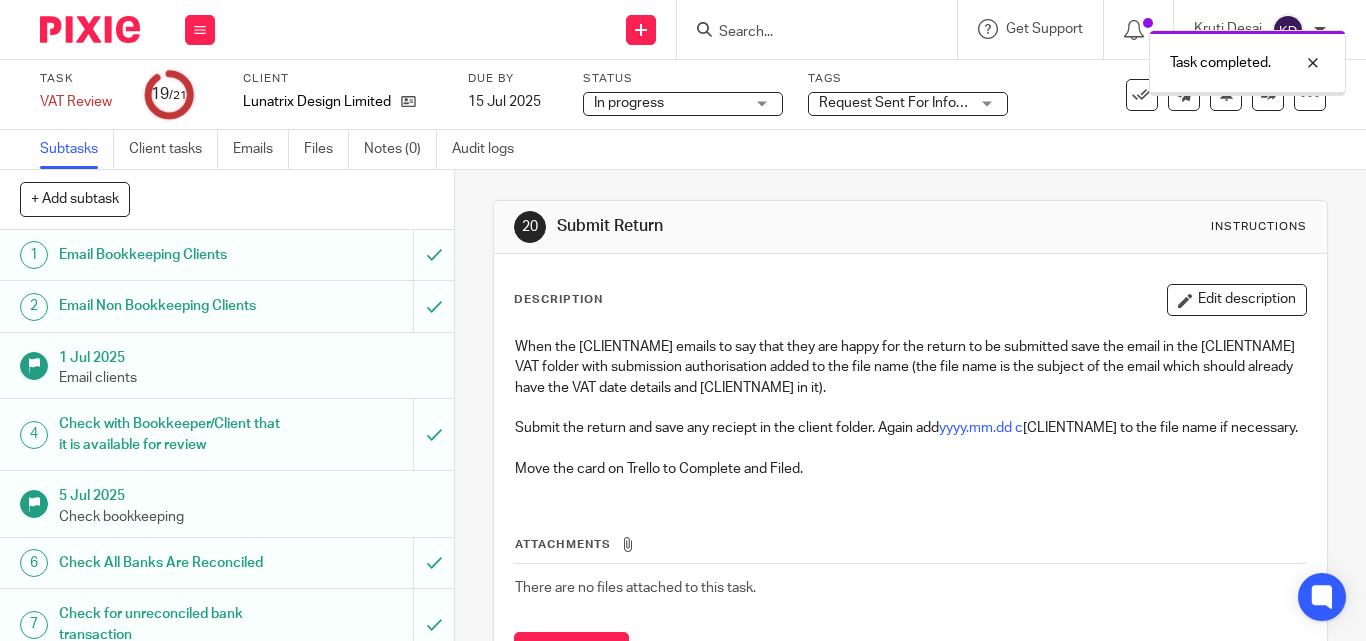 scroll, scrollTop: 0, scrollLeft: 0, axis: both 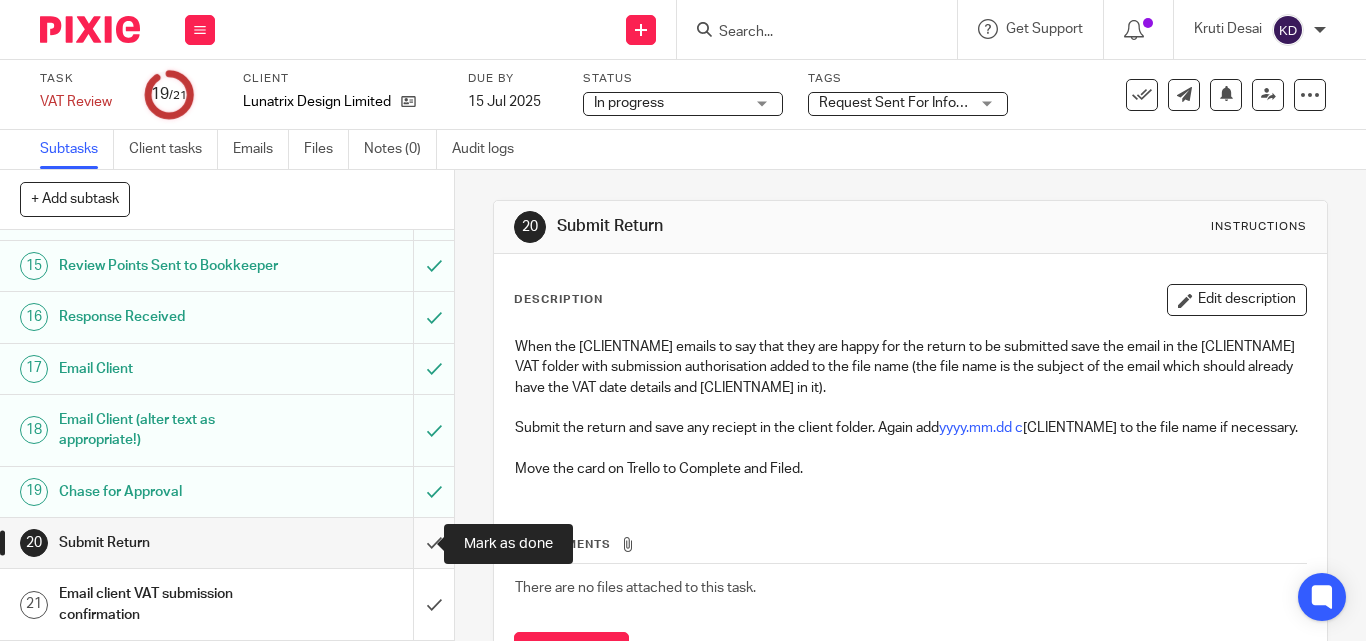 click at bounding box center [227, 543] 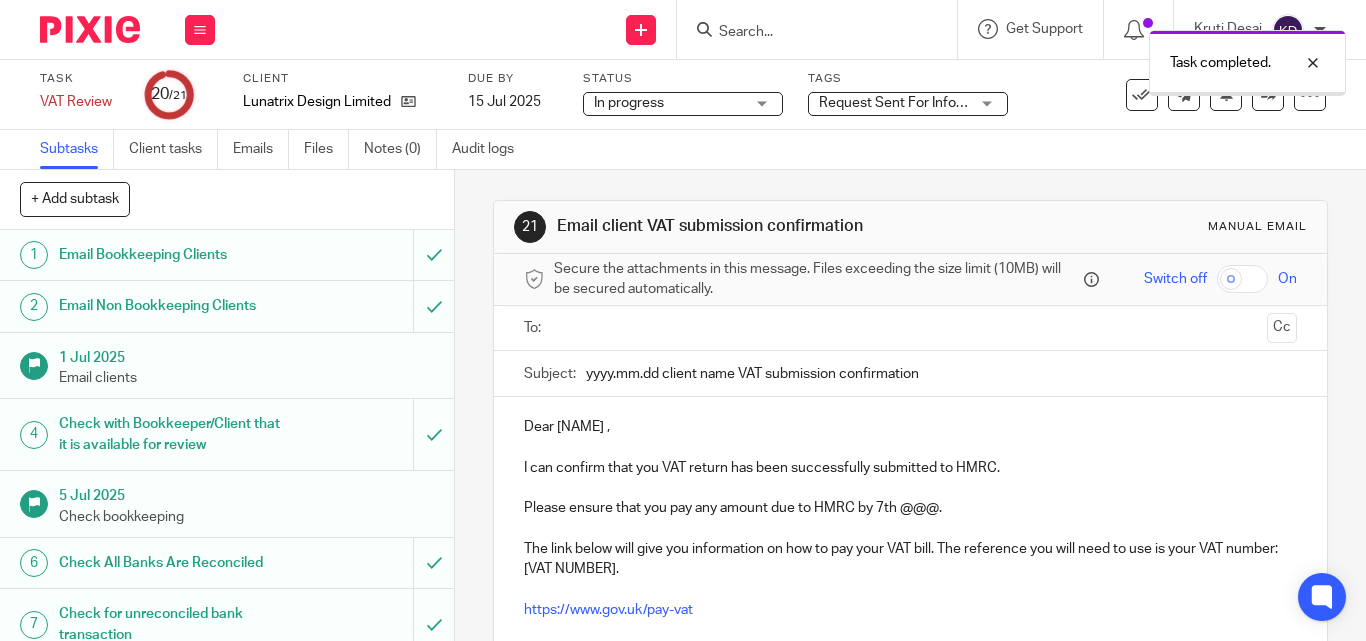 scroll, scrollTop: 0, scrollLeft: 0, axis: both 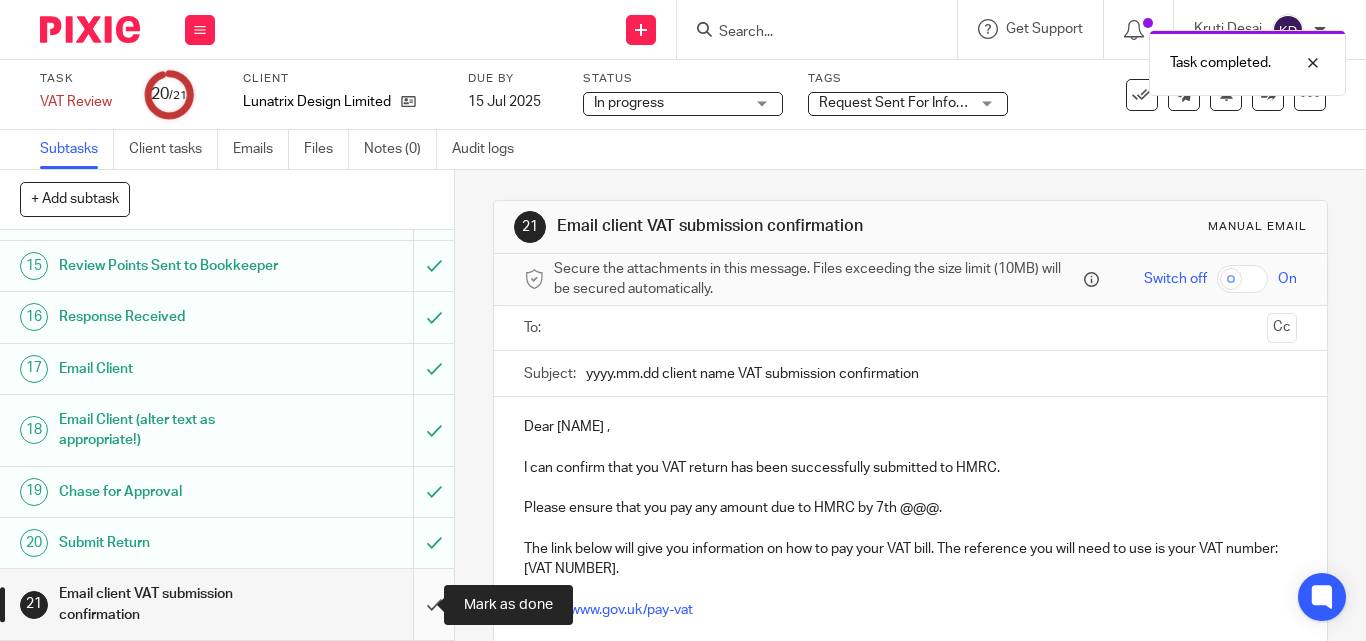click at bounding box center (227, 604) 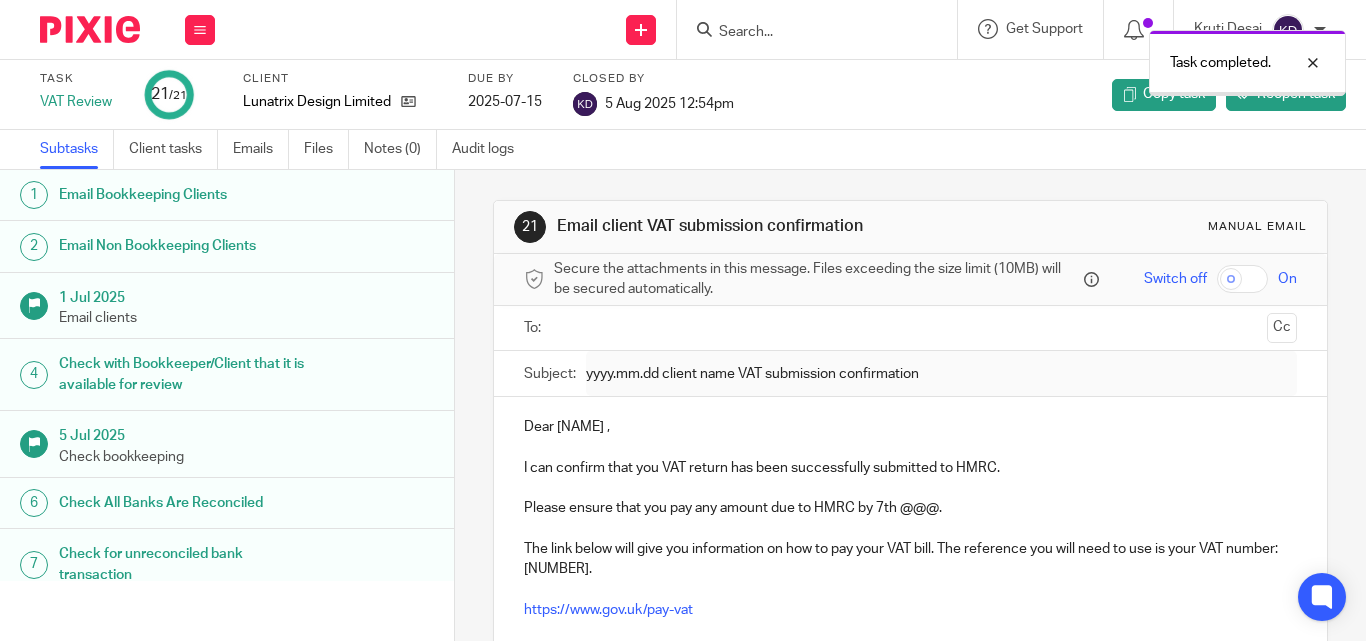 scroll, scrollTop: 0, scrollLeft: 0, axis: both 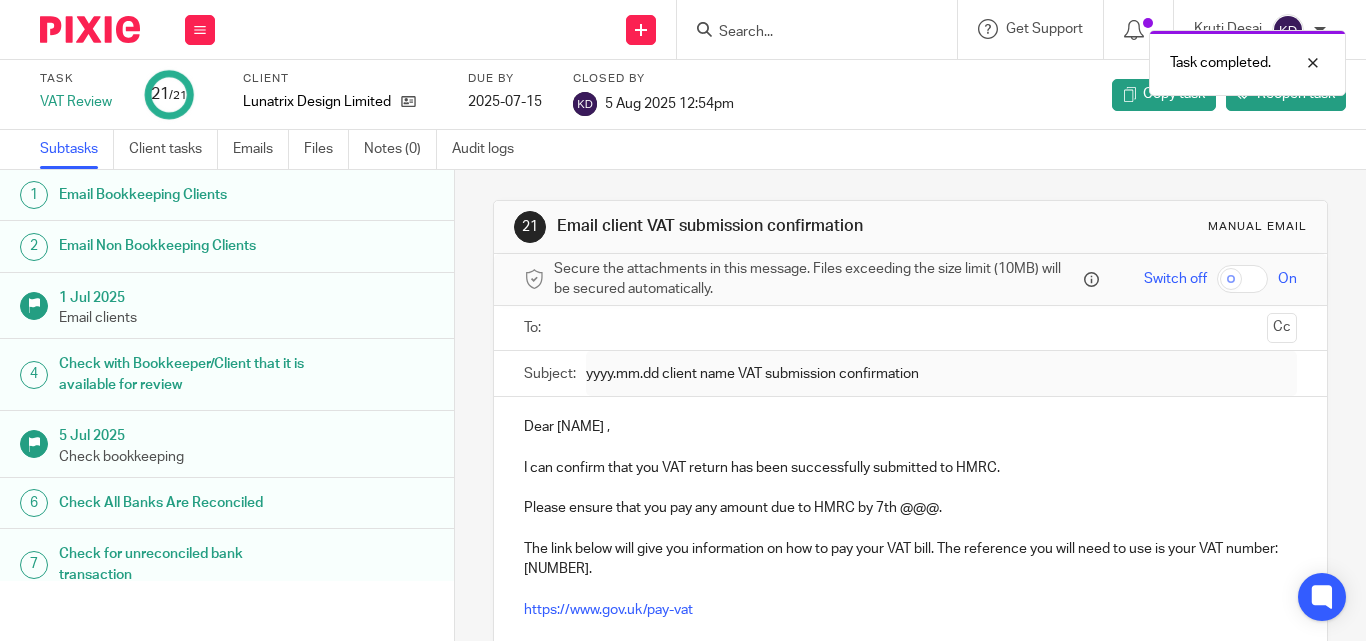 click at bounding box center [82, 29] 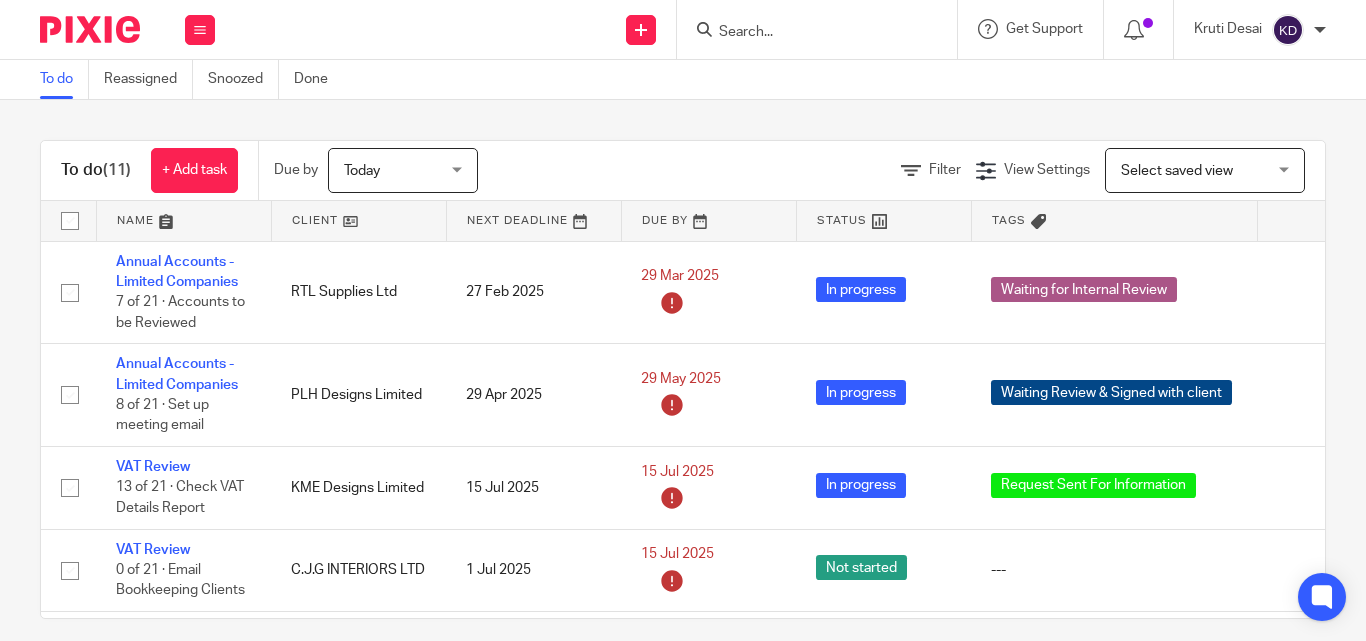 scroll, scrollTop: 0, scrollLeft: 0, axis: both 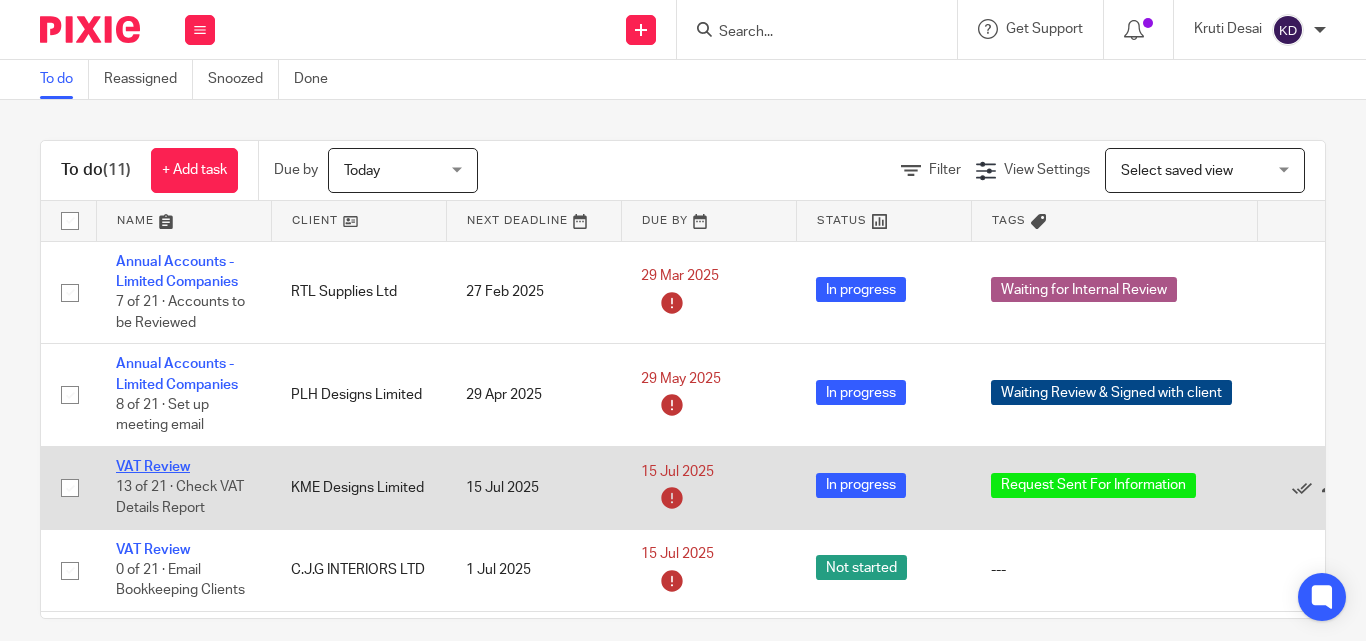 click on "VAT Review" at bounding box center (153, 467) 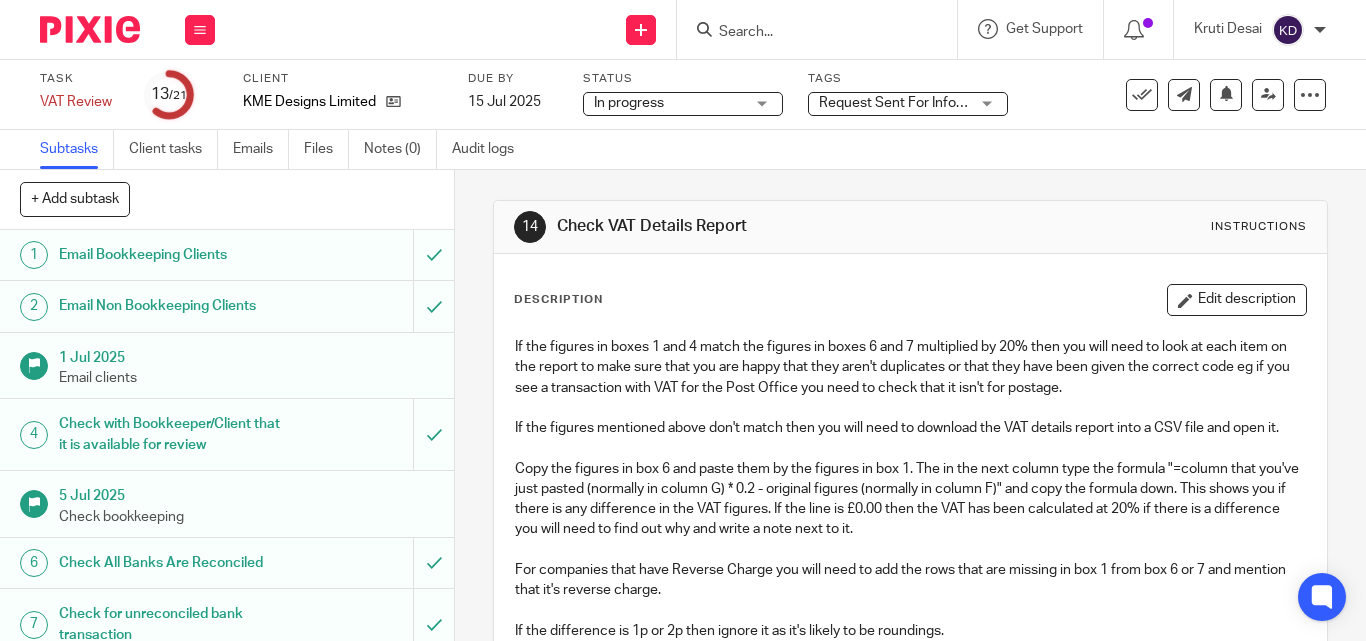 scroll, scrollTop: 0, scrollLeft: 0, axis: both 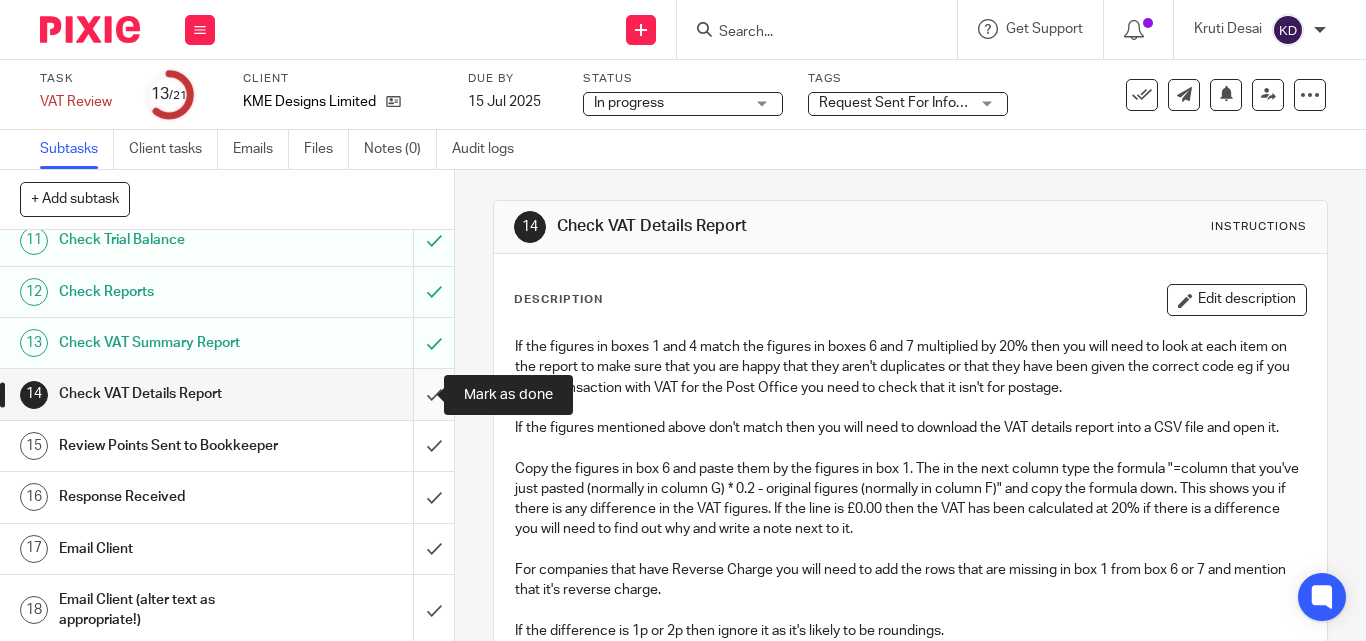 click at bounding box center (227, 394) 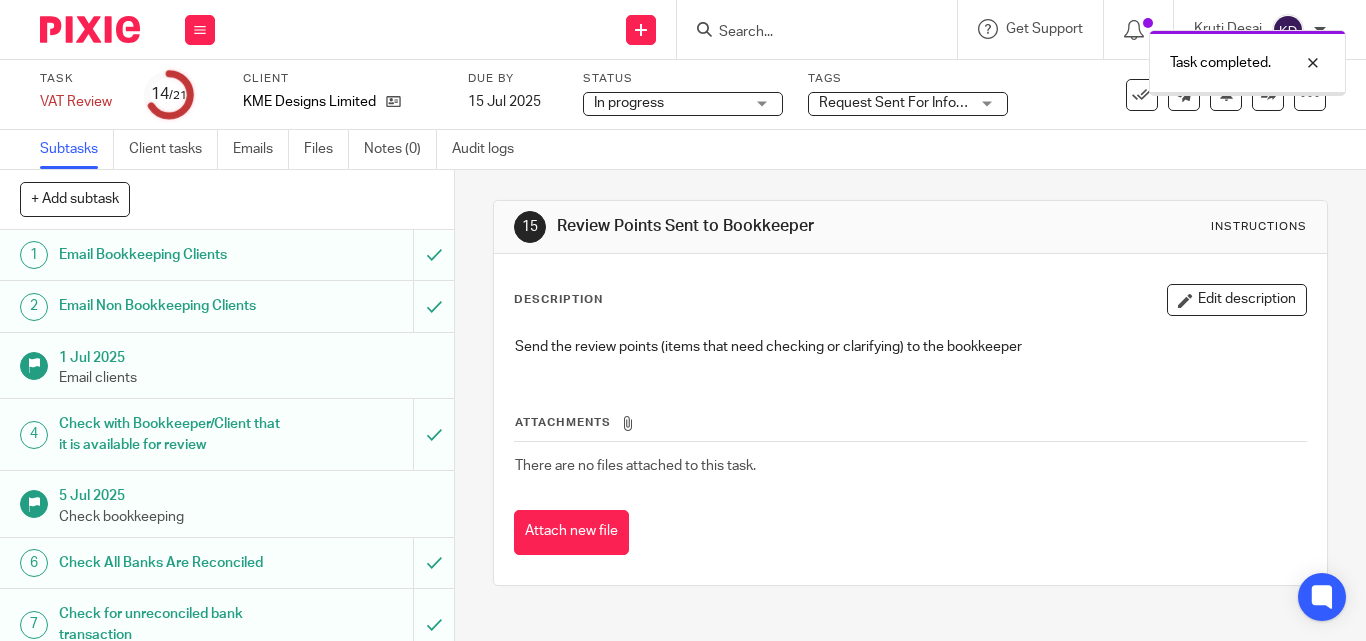 scroll, scrollTop: 0, scrollLeft: 0, axis: both 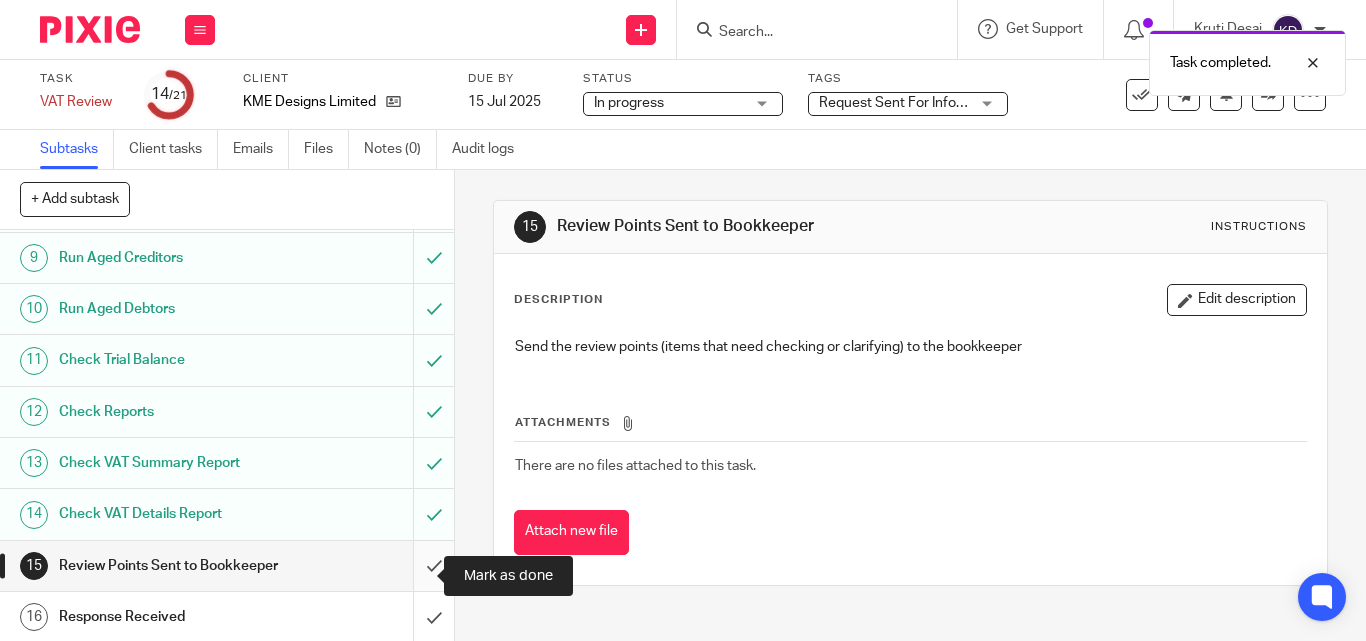 click at bounding box center (227, 566) 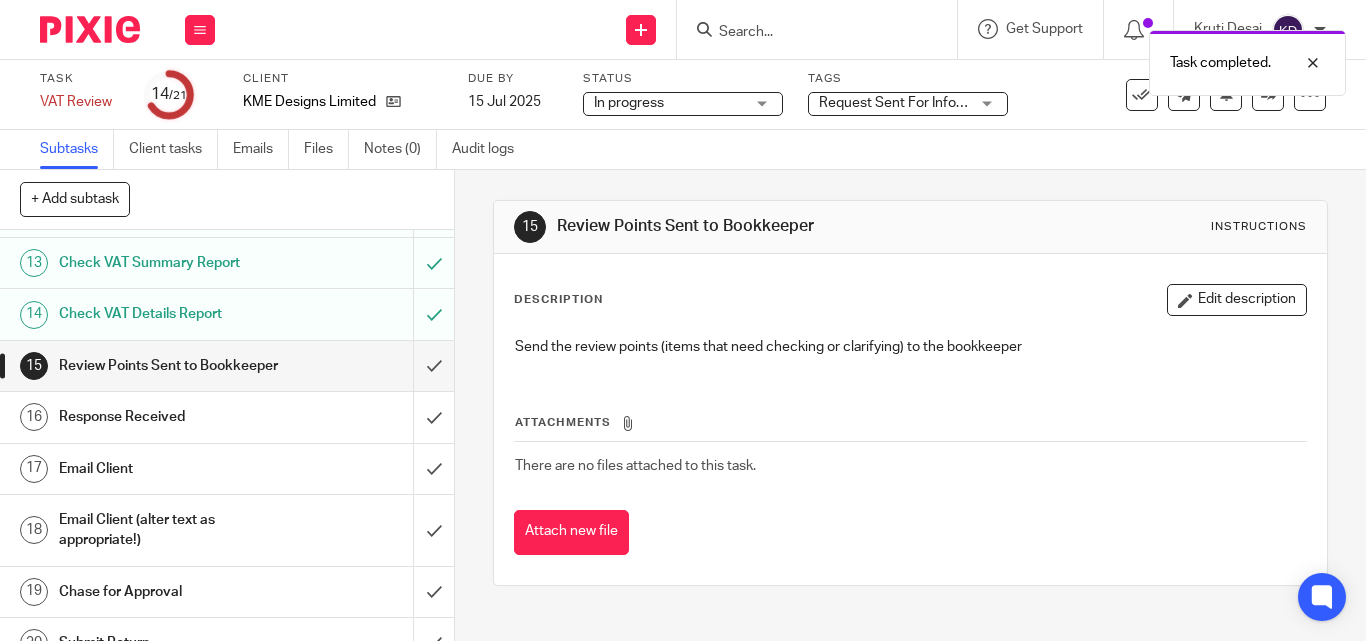 scroll, scrollTop: 820, scrollLeft: 0, axis: vertical 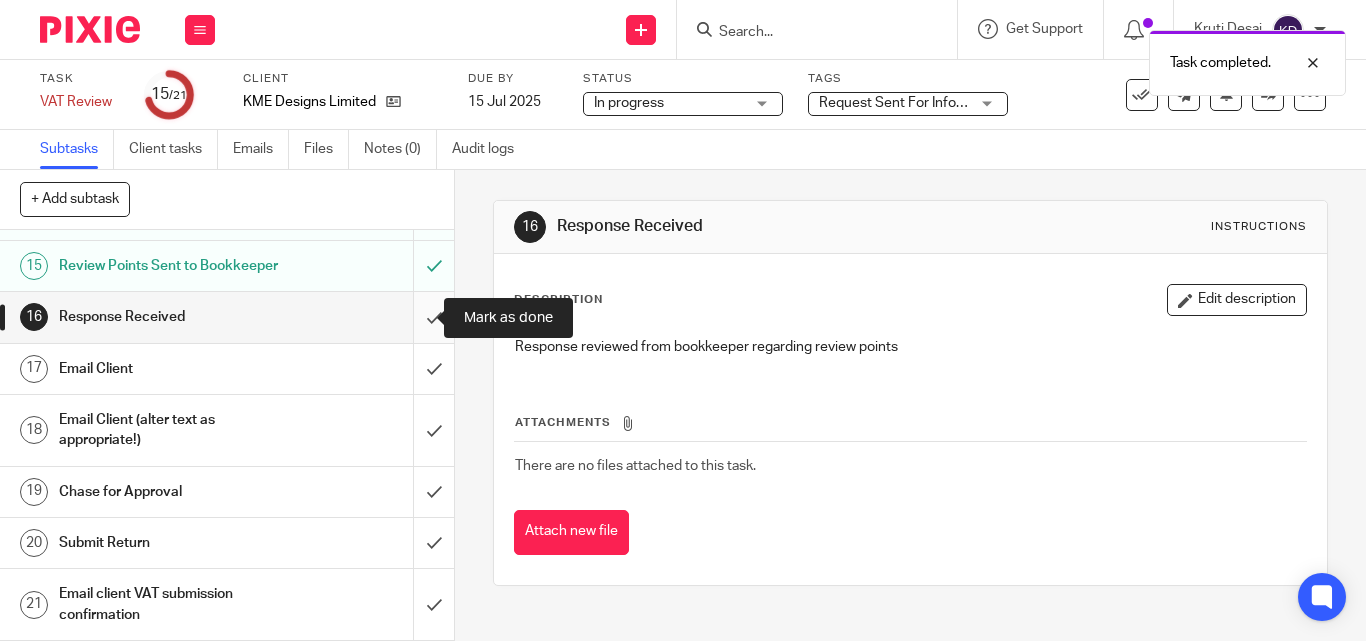 click at bounding box center [227, 317] 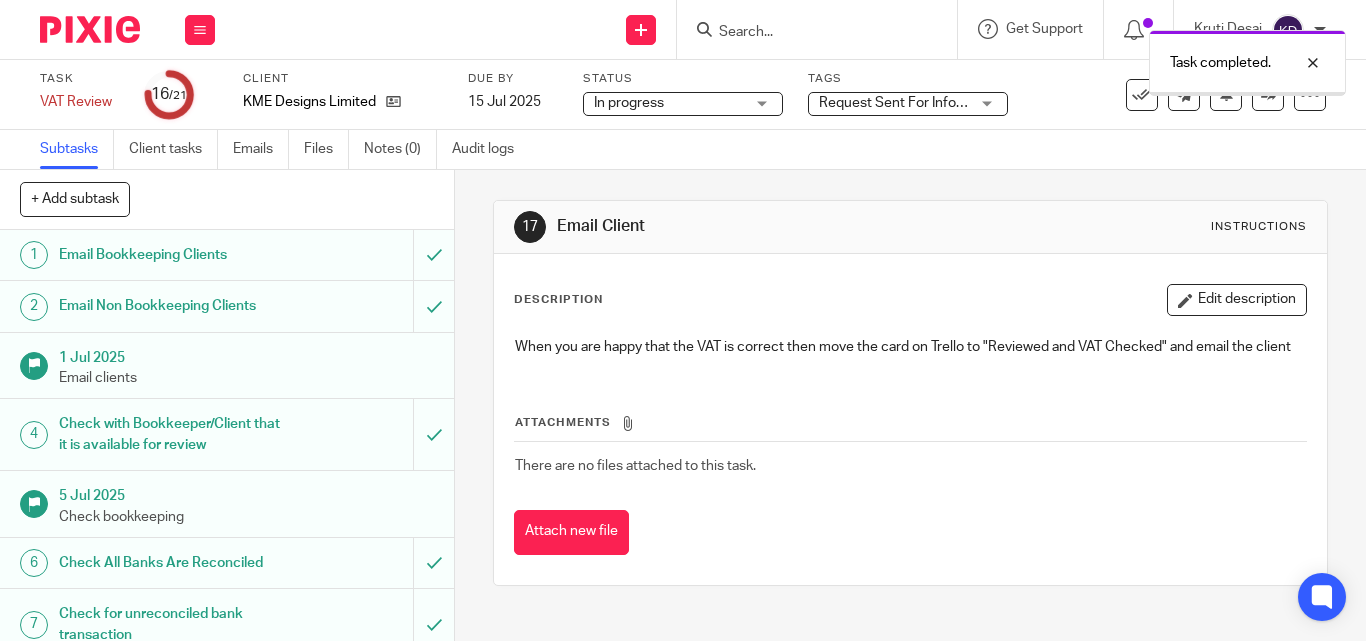 scroll, scrollTop: 0, scrollLeft: 0, axis: both 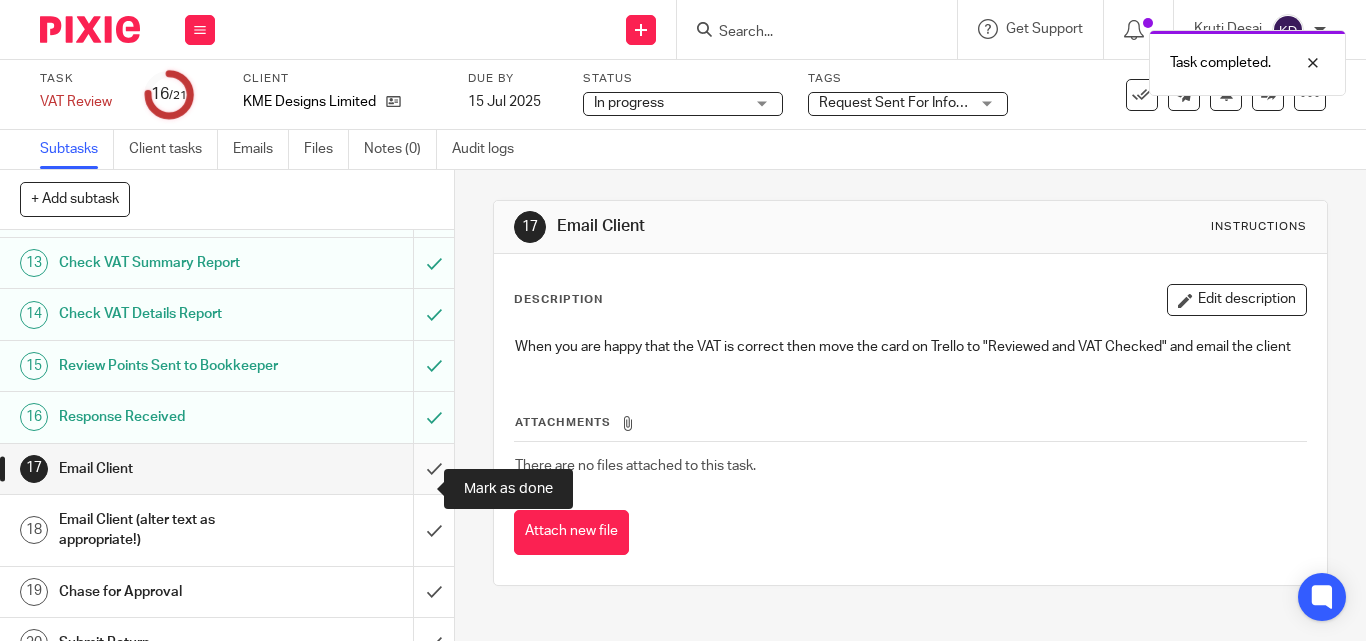 click at bounding box center (227, 469) 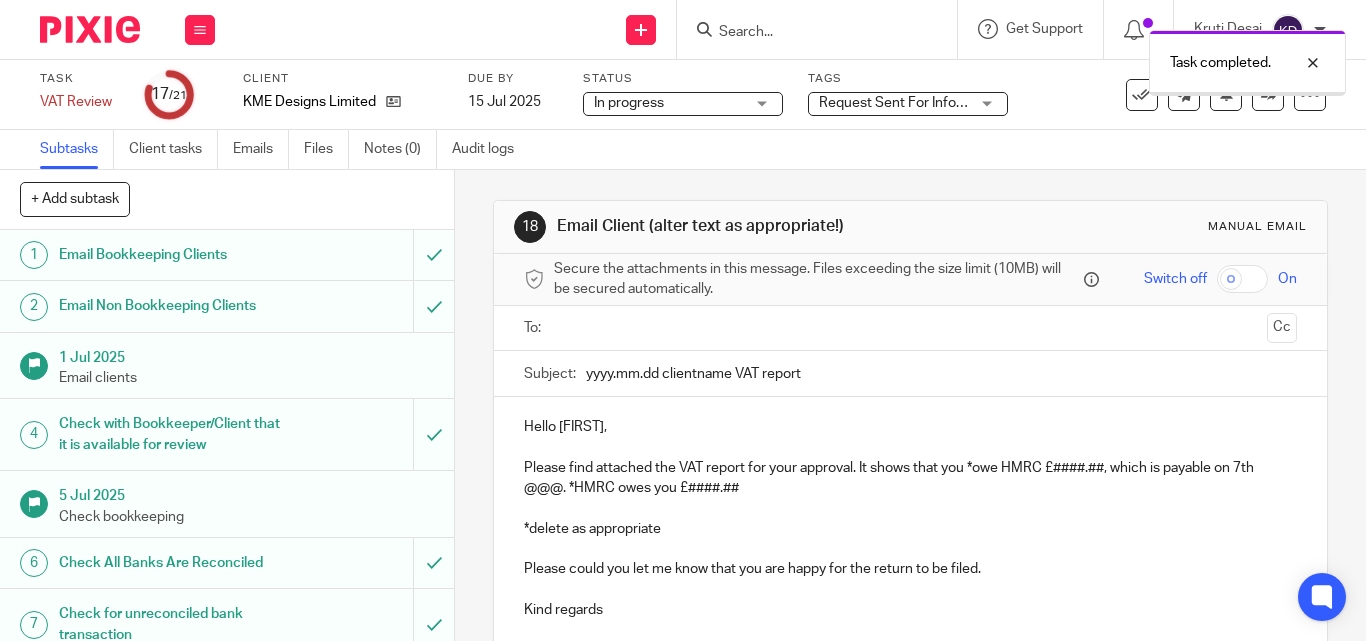 scroll, scrollTop: 0, scrollLeft: 0, axis: both 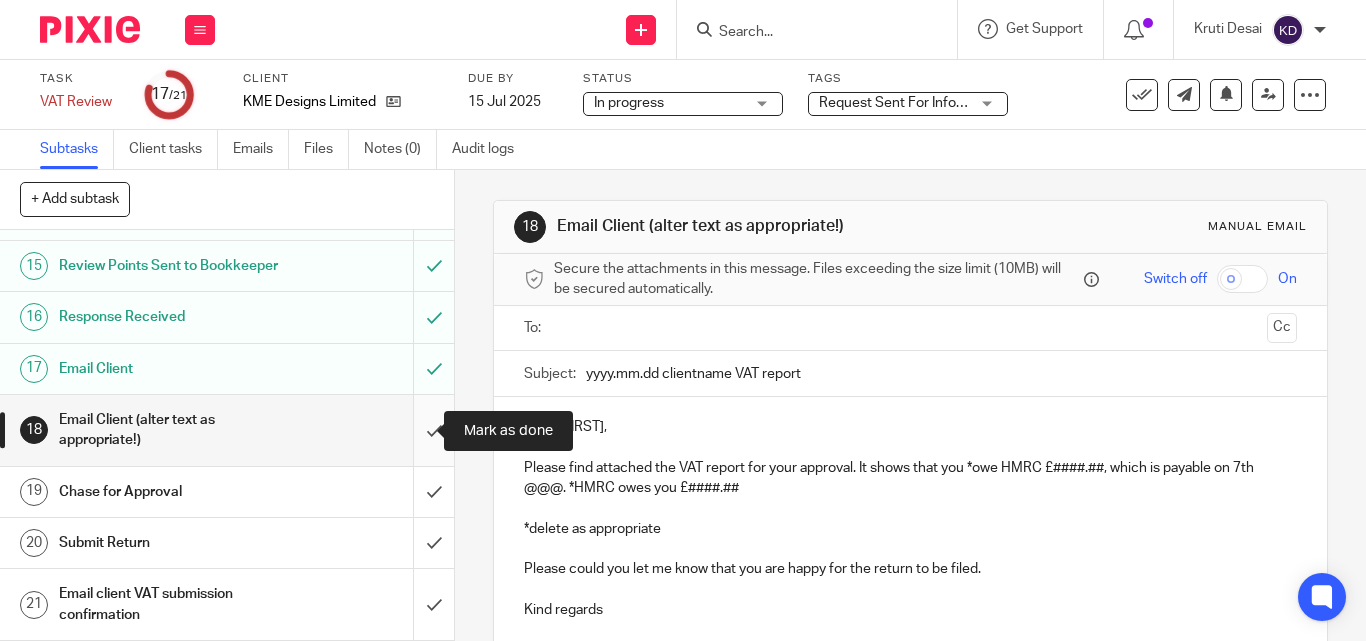 click at bounding box center [227, 430] 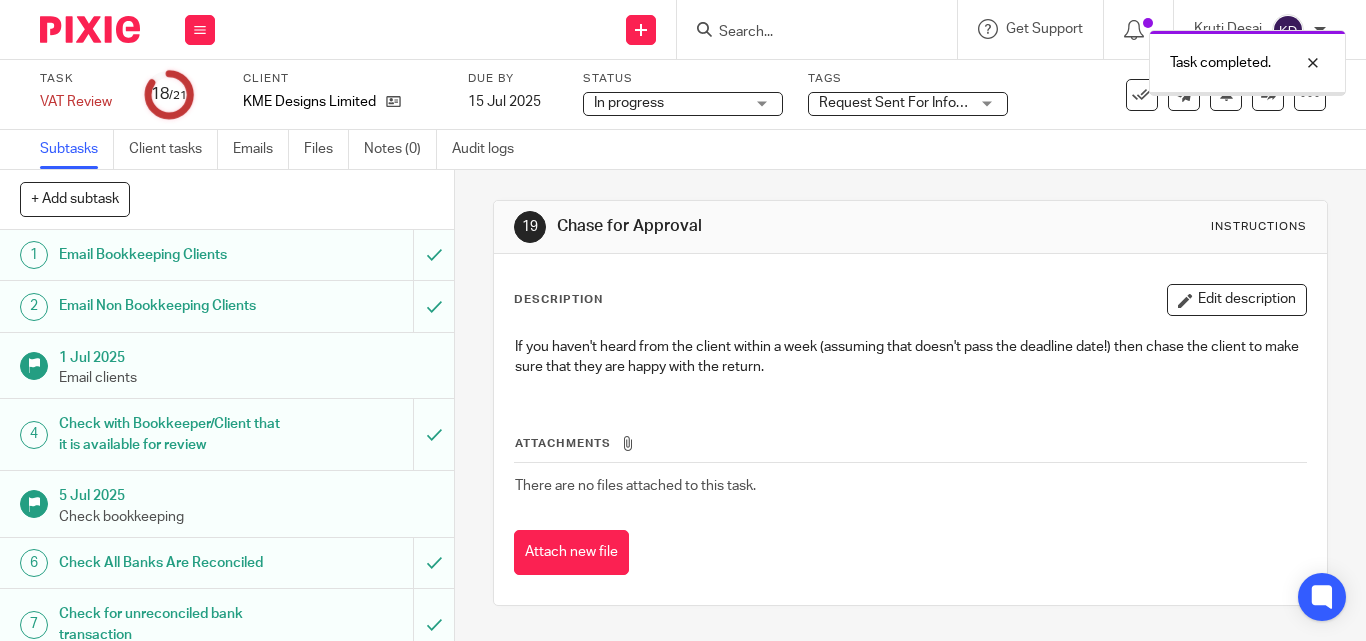 scroll, scrollTop: 0, scrollLeft: 0, axis: both 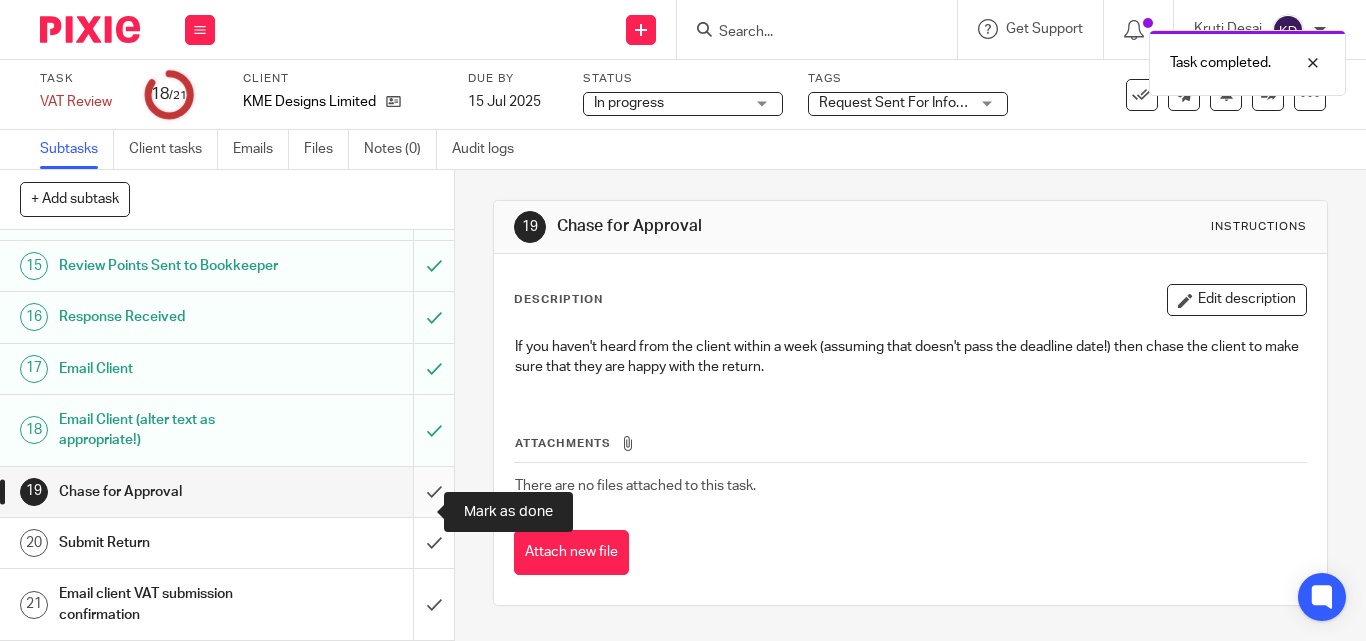 click at bounding box center (227, 492) 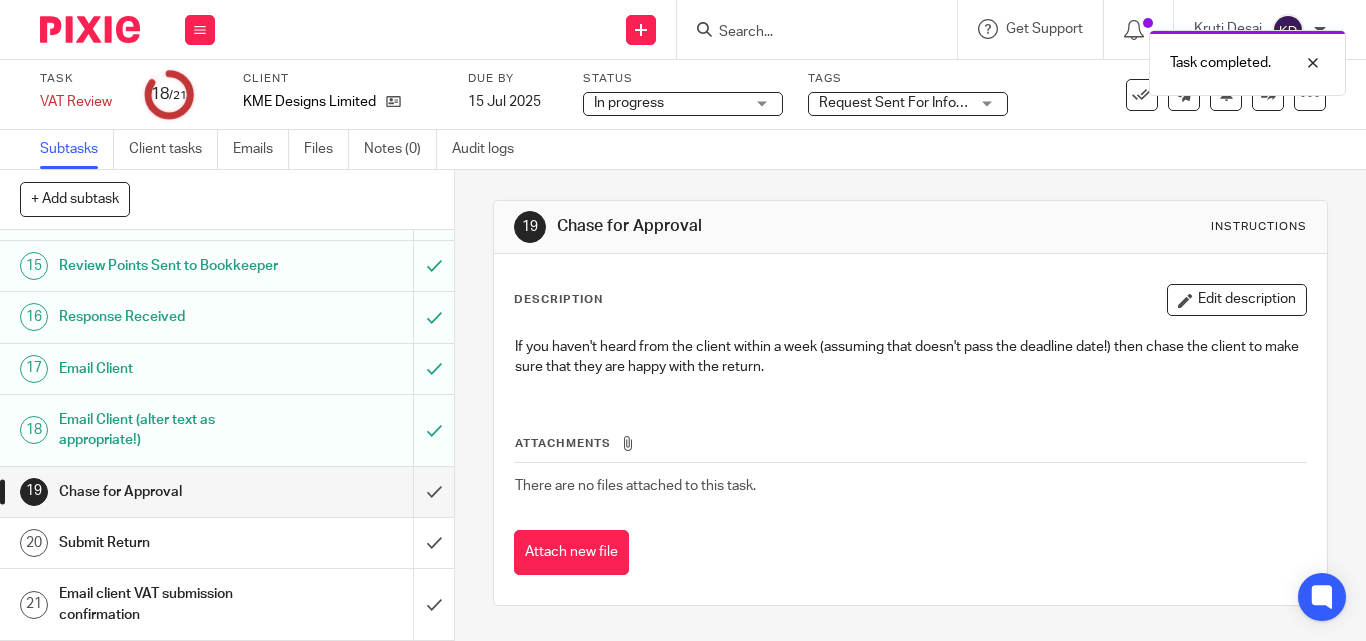scroll, scrollTop: 820, scrollLeft: 0, axis: vertical 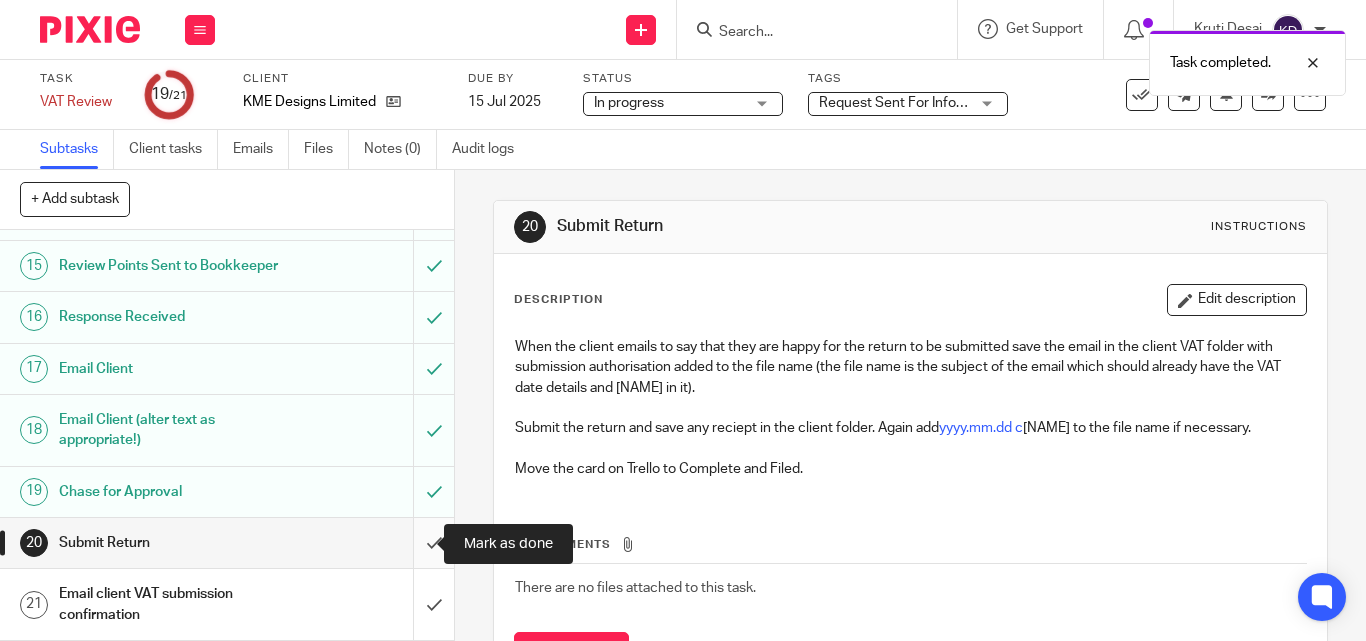 click at bounding box center (227, 543) 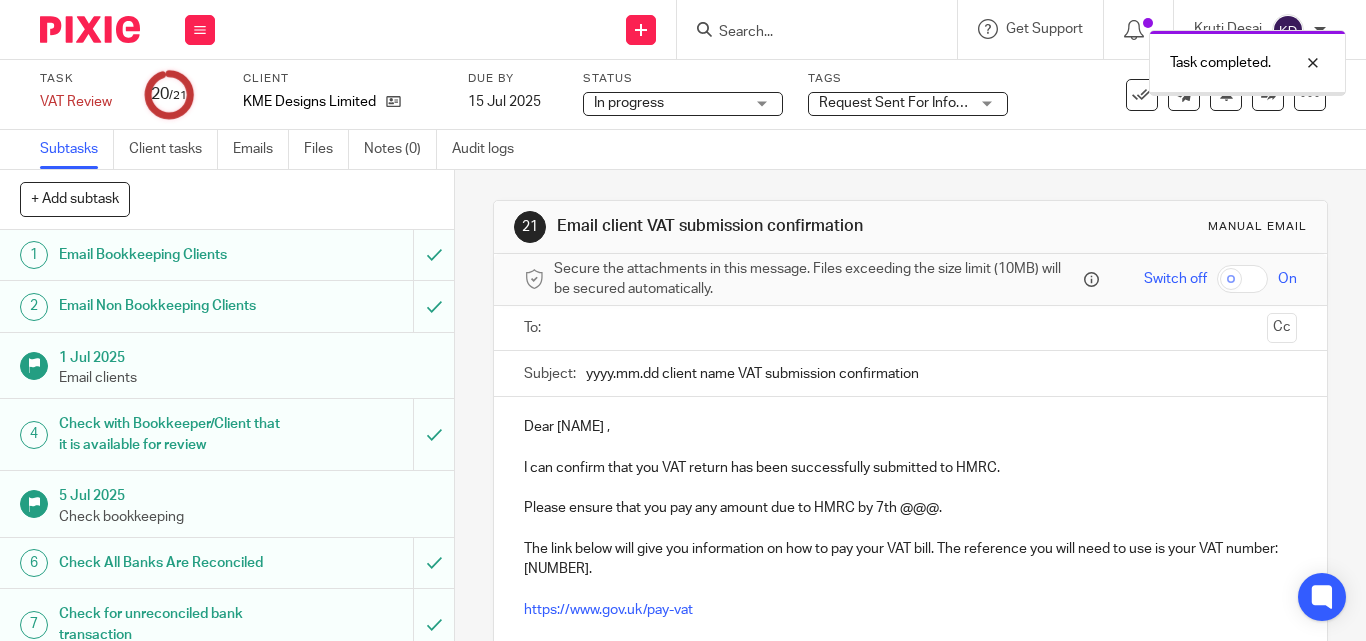 scroll, scrollTop: 0, scrollLeft: 0, axis: both 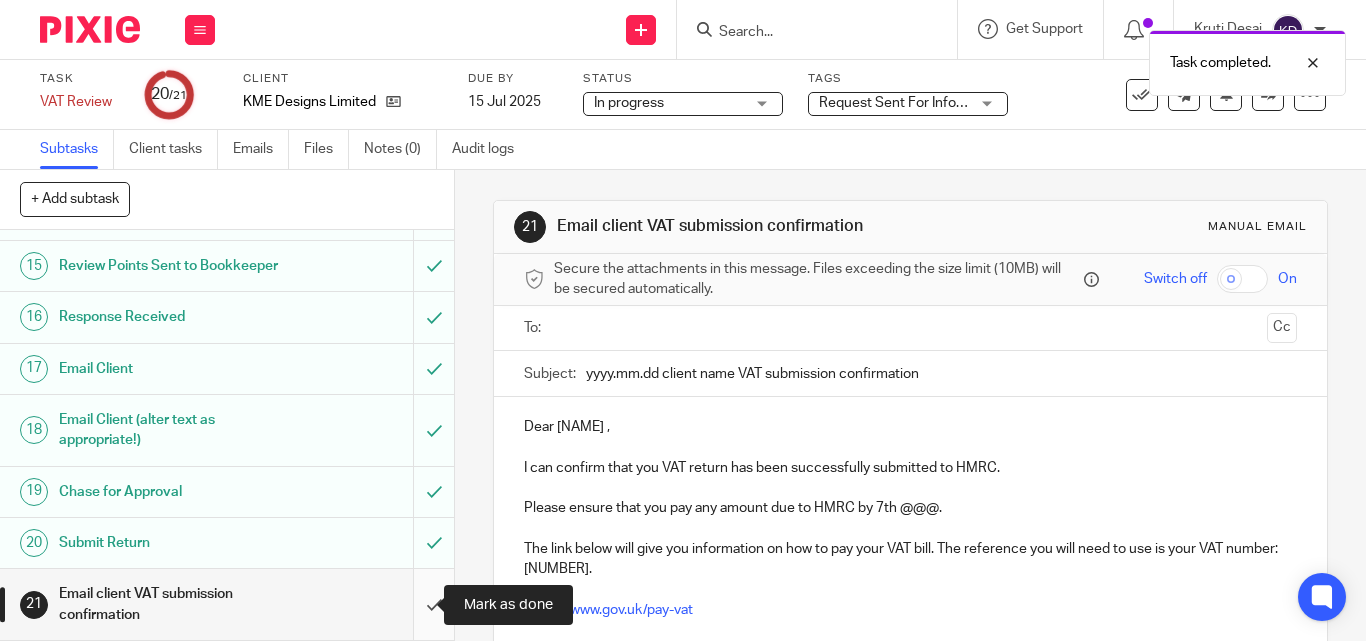 click at bounding box center [227, 604] 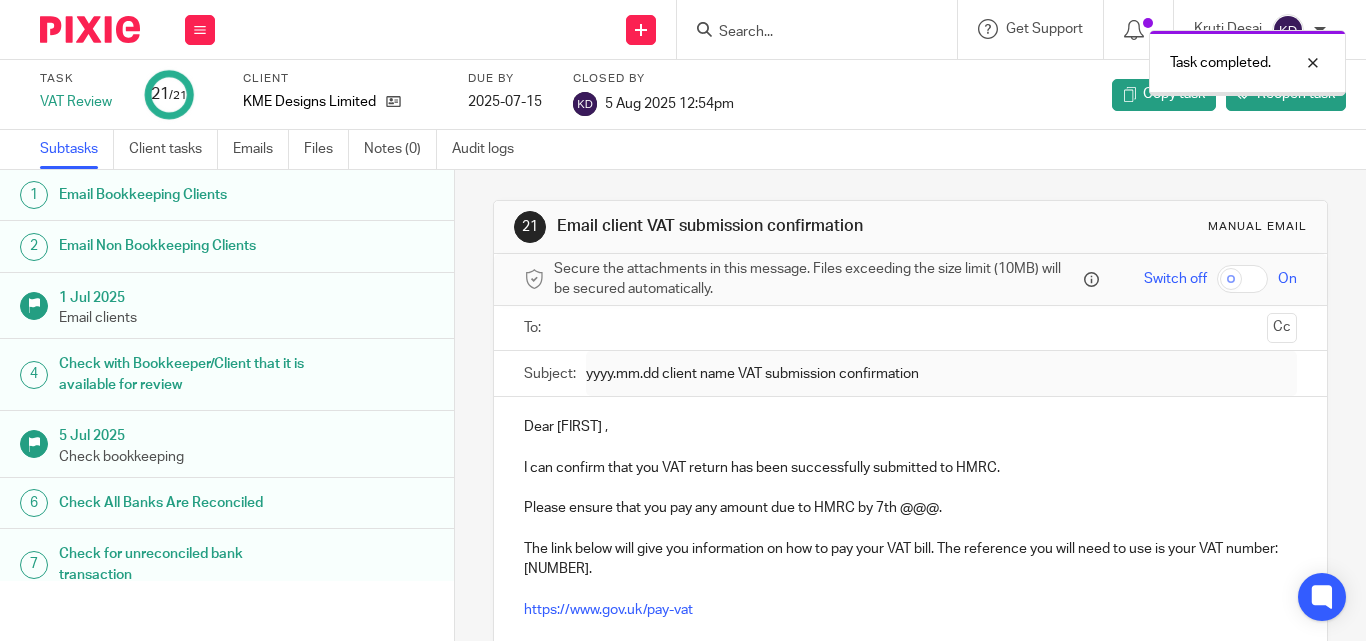 scroll, scrollTop: 0, scrollLeft: 0, axis: both 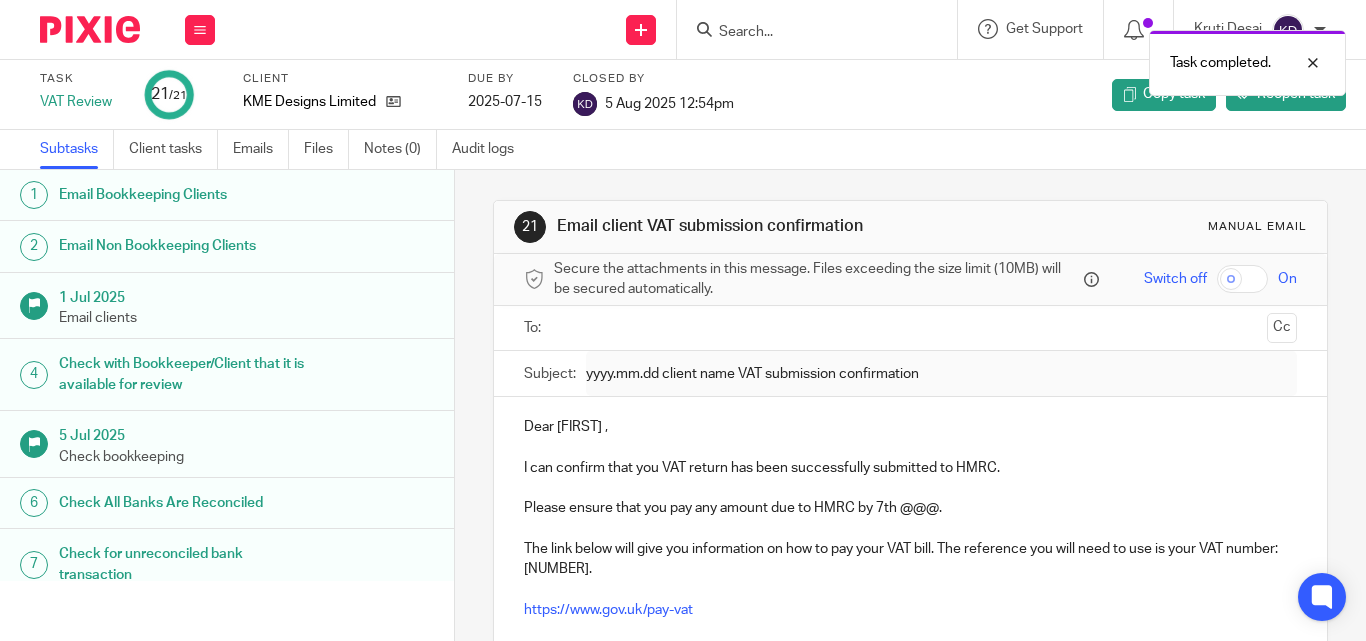 click at bounding box center (90, 29) 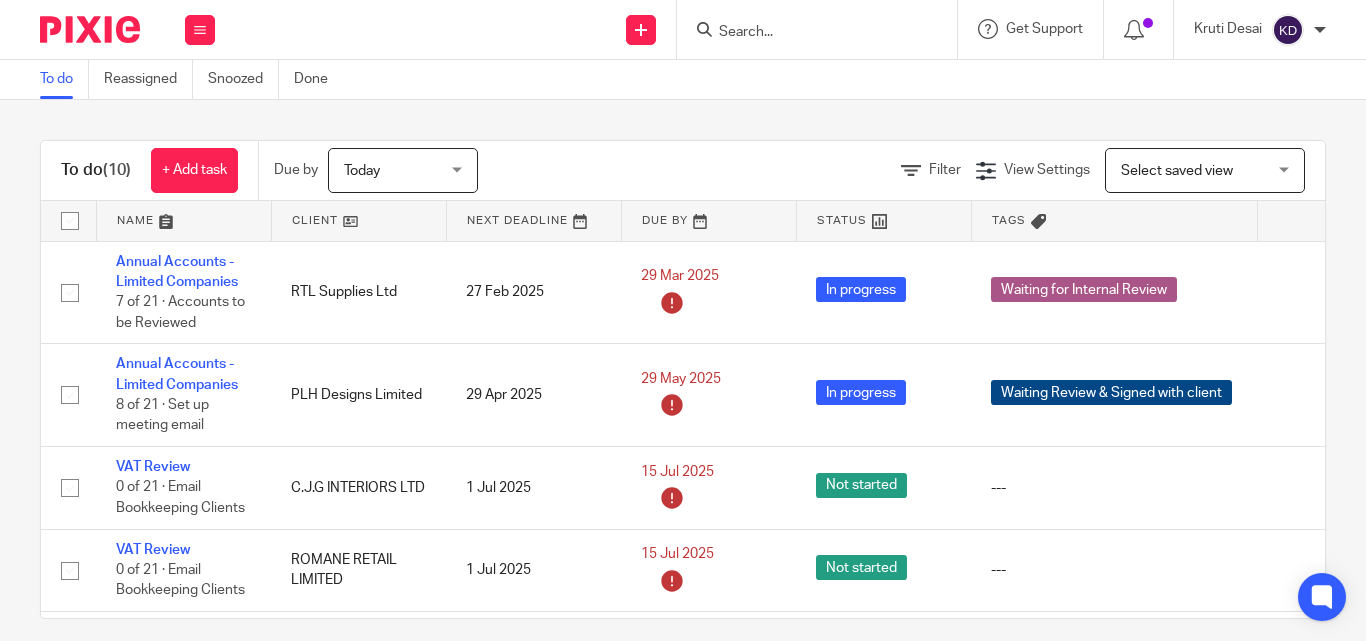 scroll, scrollTop: 0, scrollLeft: 0, axis: both 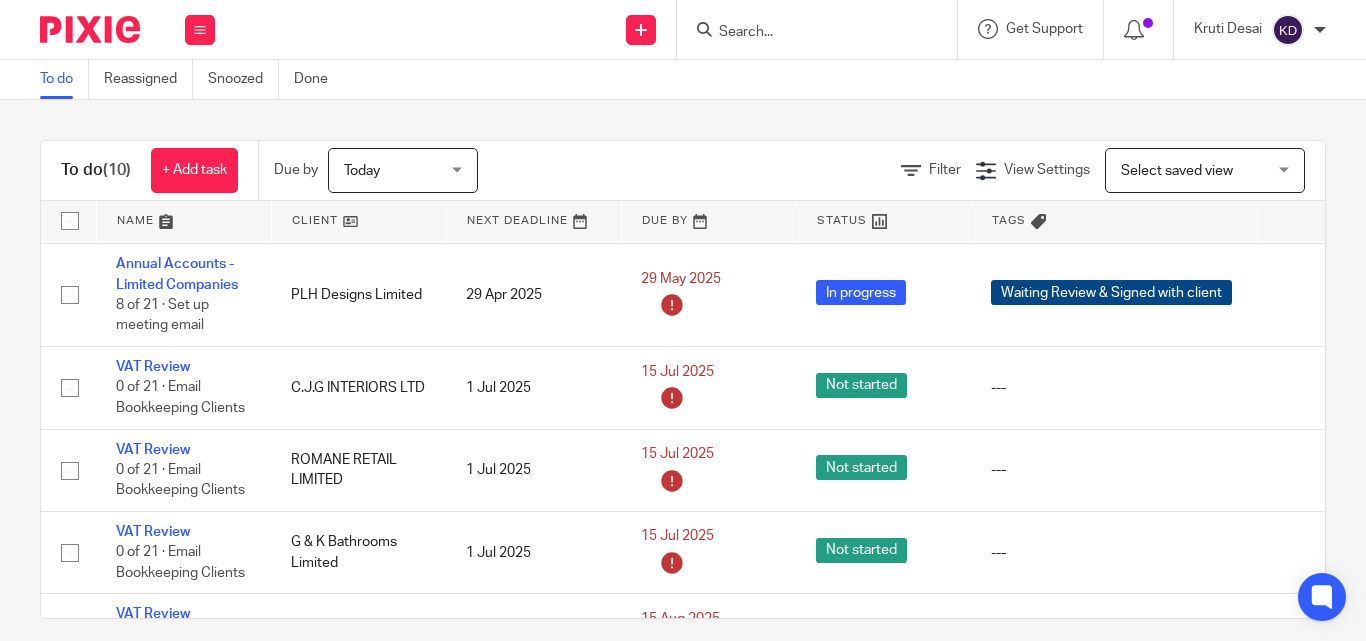 click at bounding box center (823, 29) 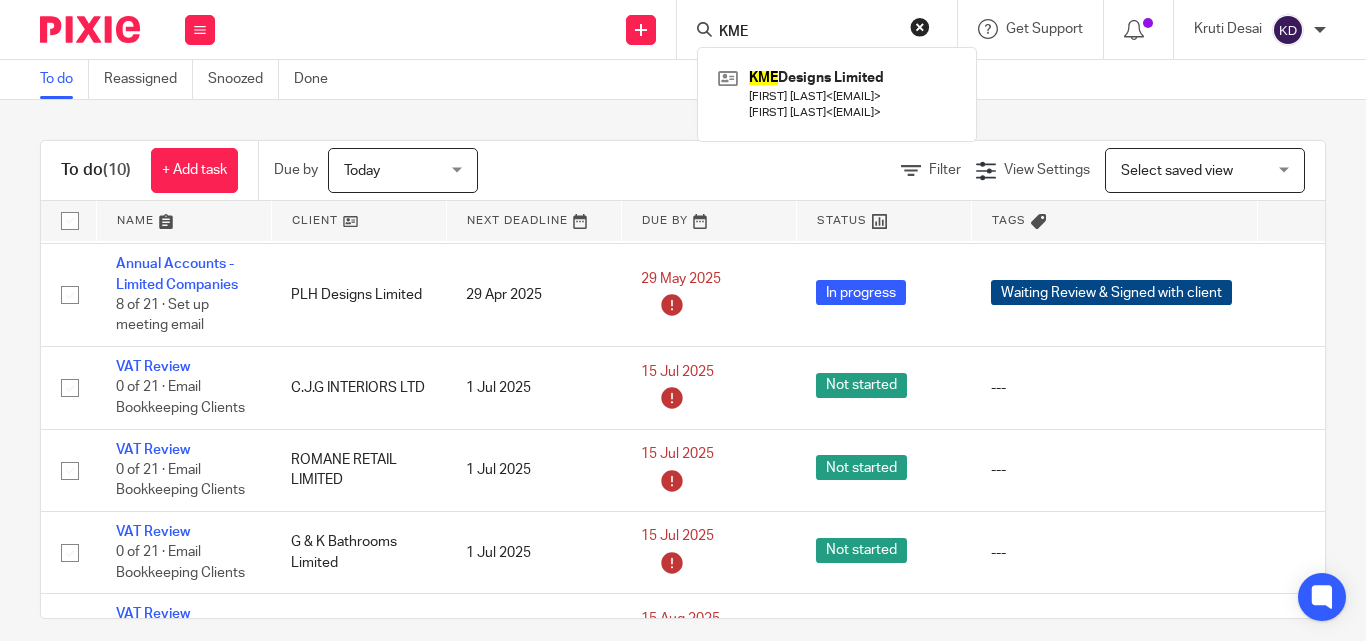 type on "KME" 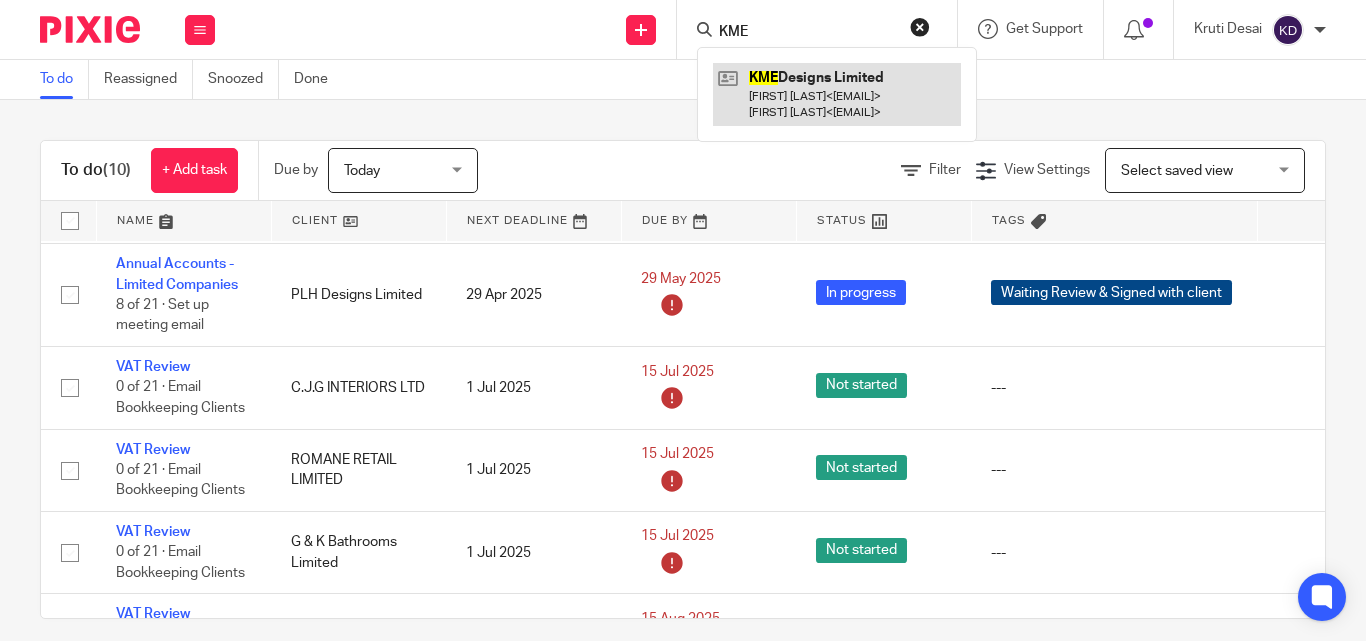 click at bounding box center (837, 94) 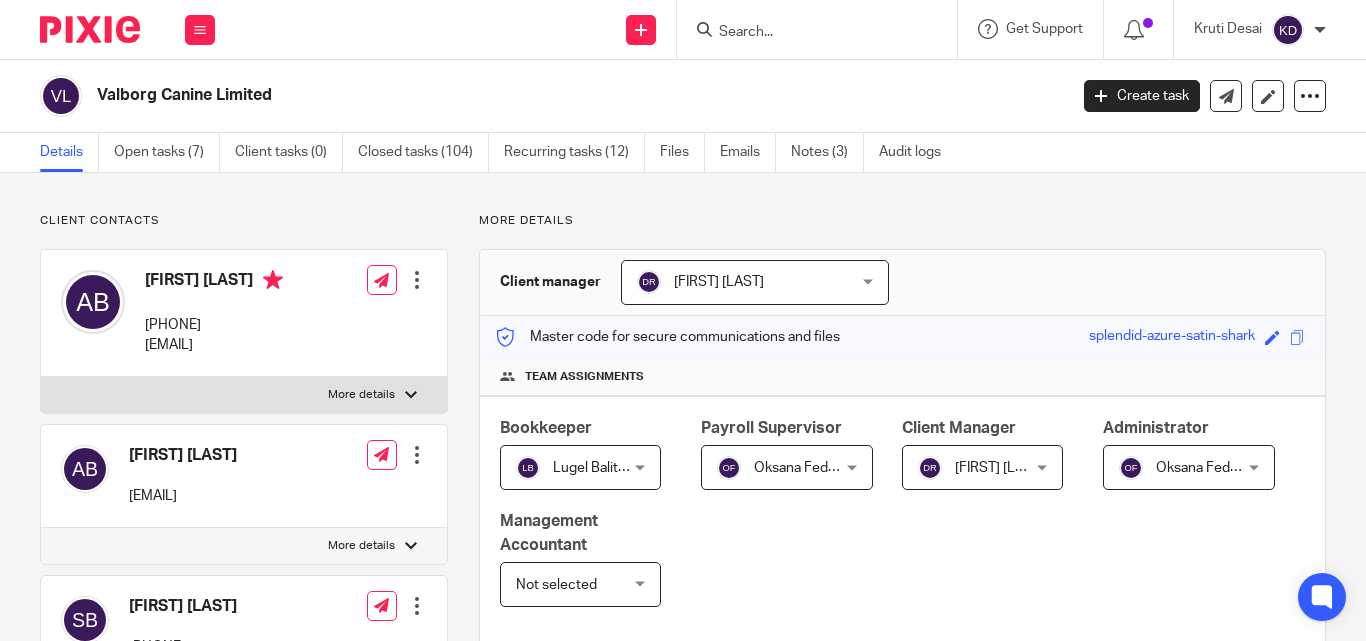 scroll, scrollTop: 0, scrollLeft: 0, axis: both 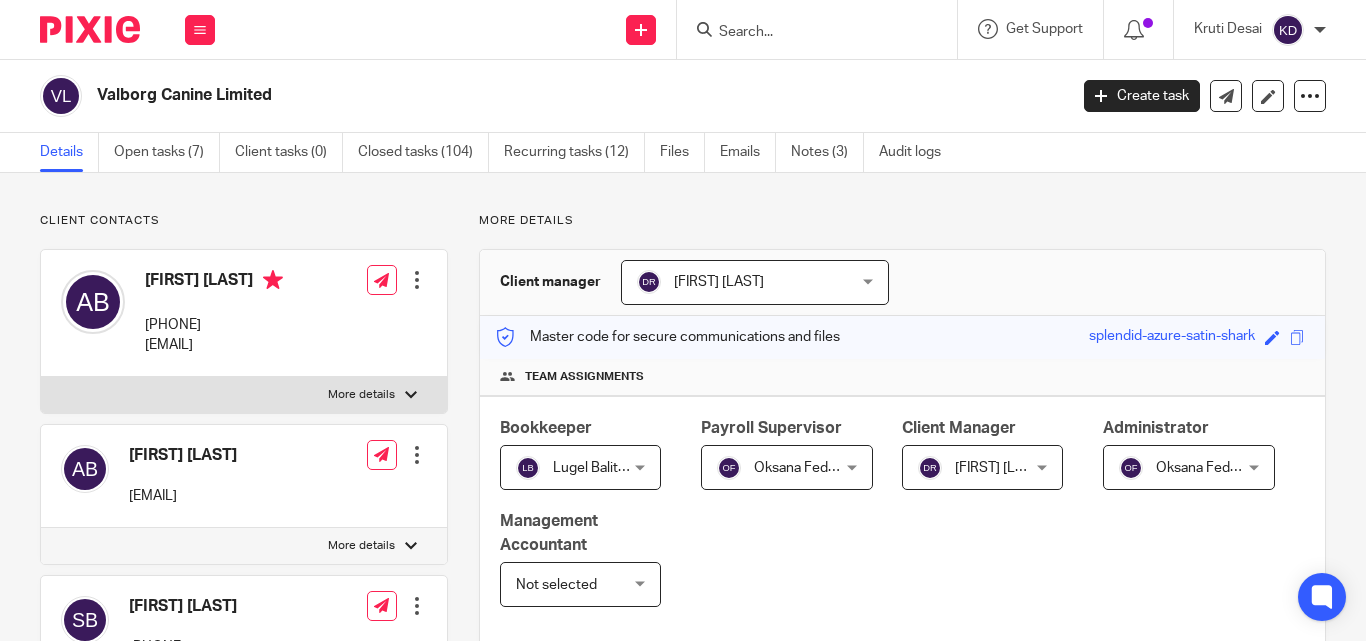 click at bounding box center (823, 29) 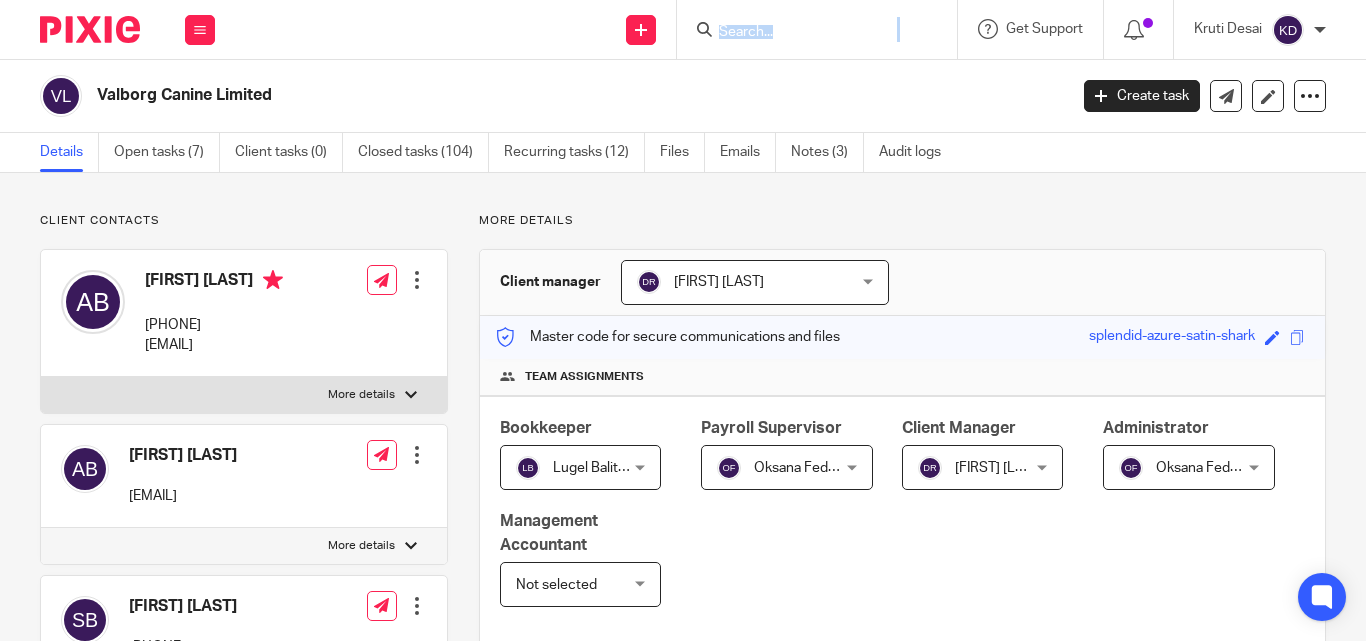 click at bounding box center (823, 29) 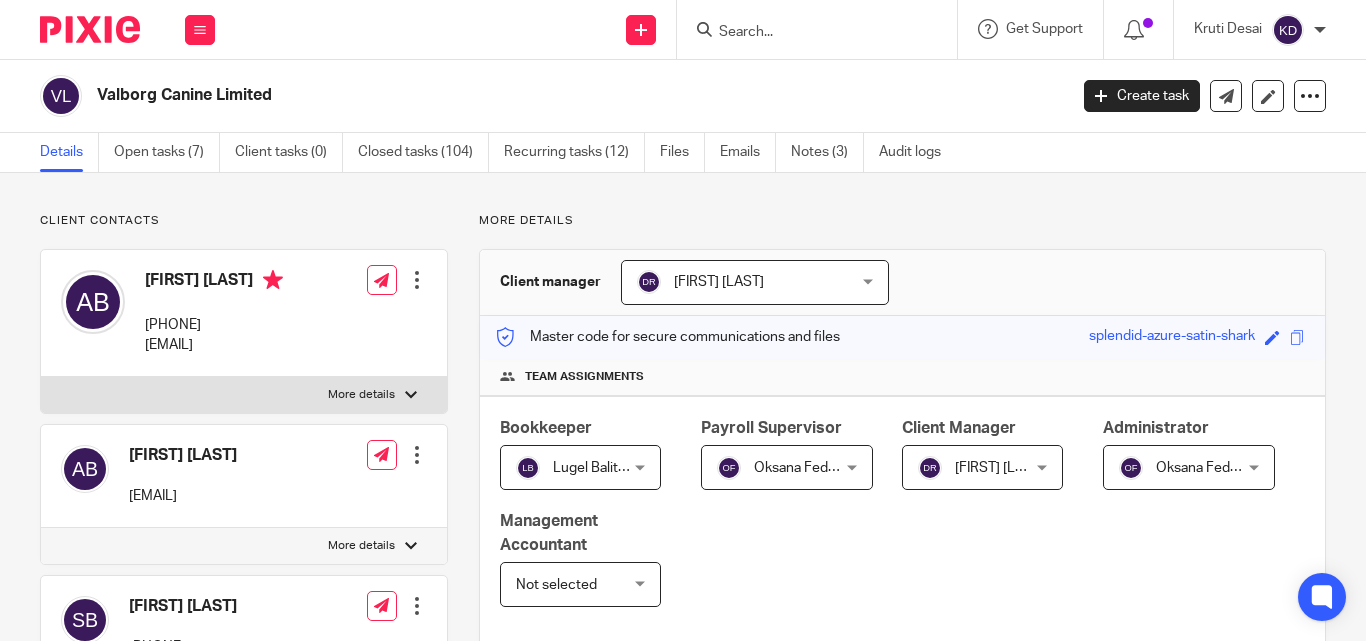 click at bounding box center [807, 33] 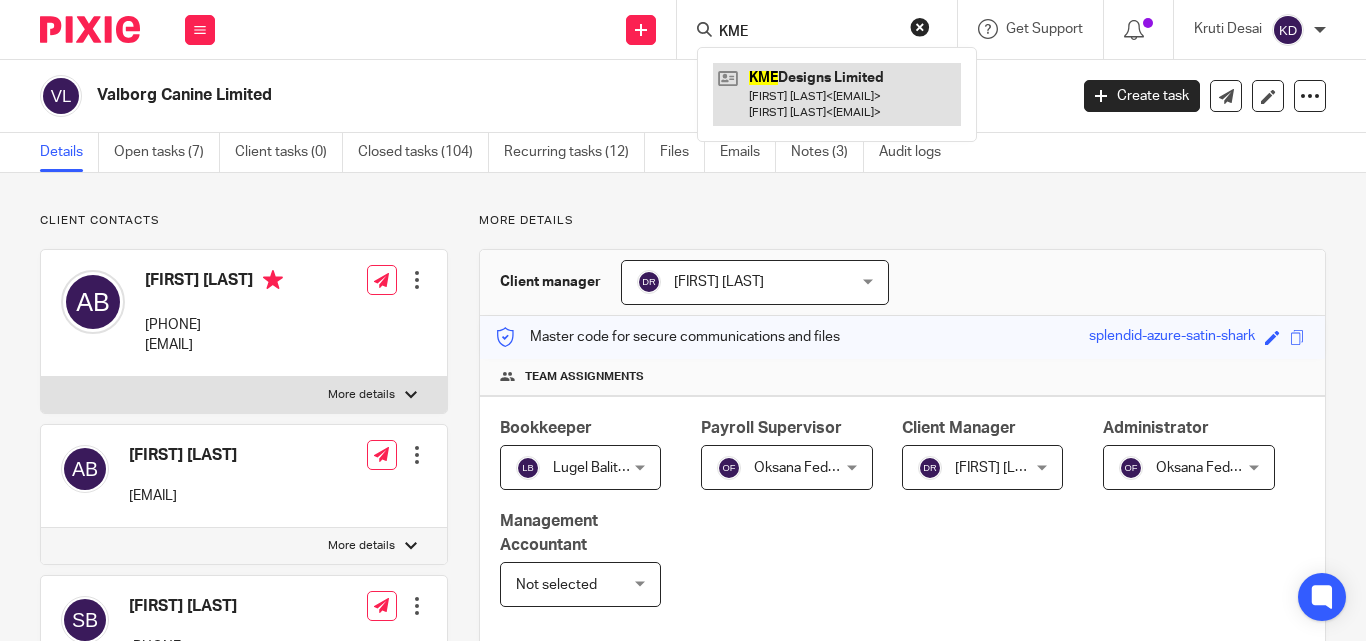 type on "KME" 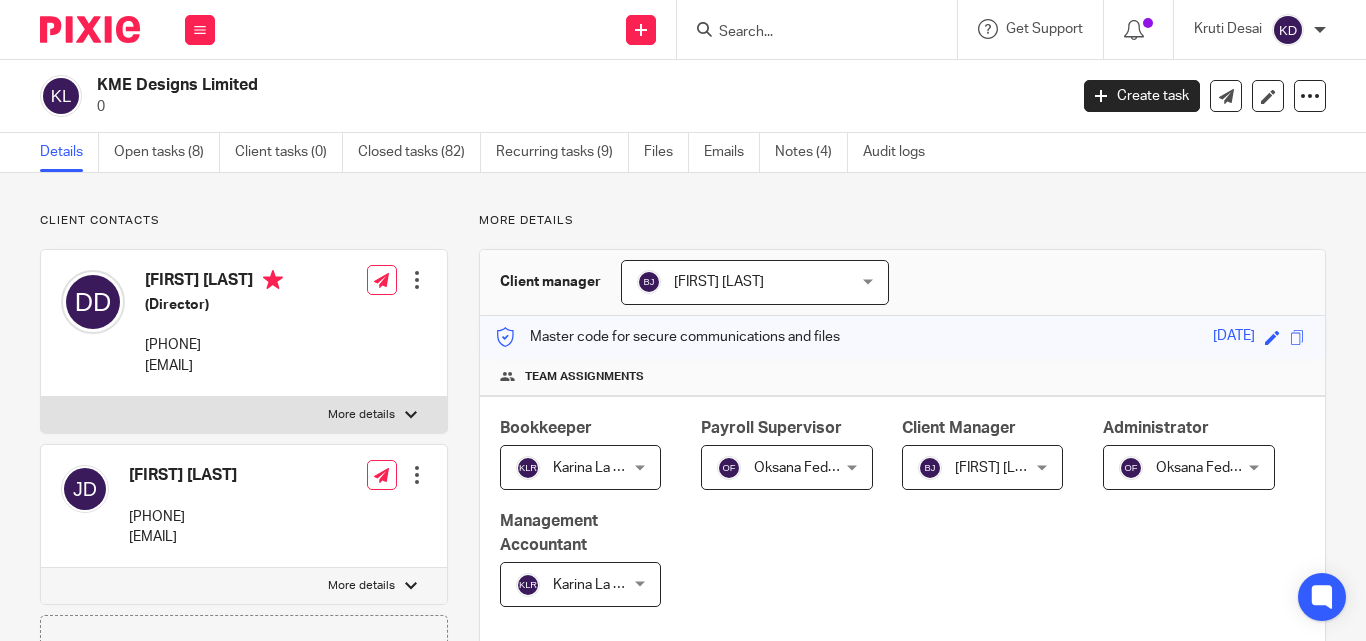 scroll, scrollTop: 0, scrollLeft: 0, axis: both 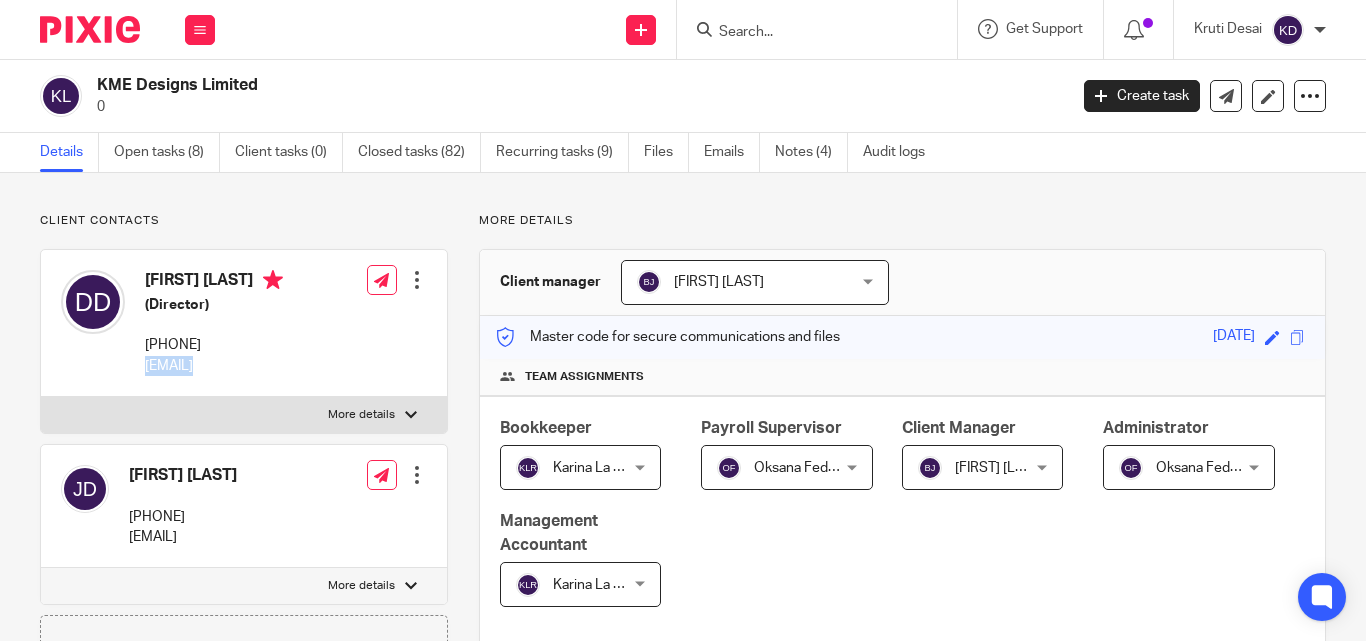 copy on "[EMAIL]" 